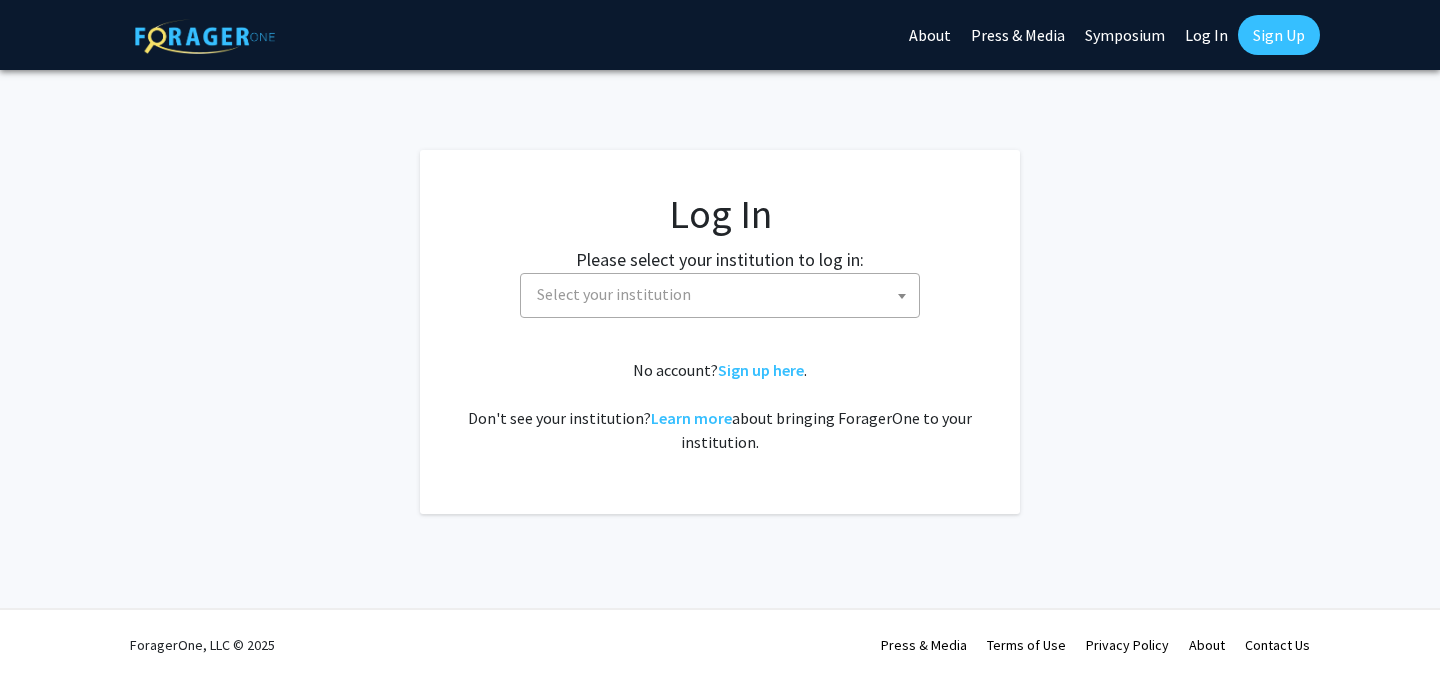 select 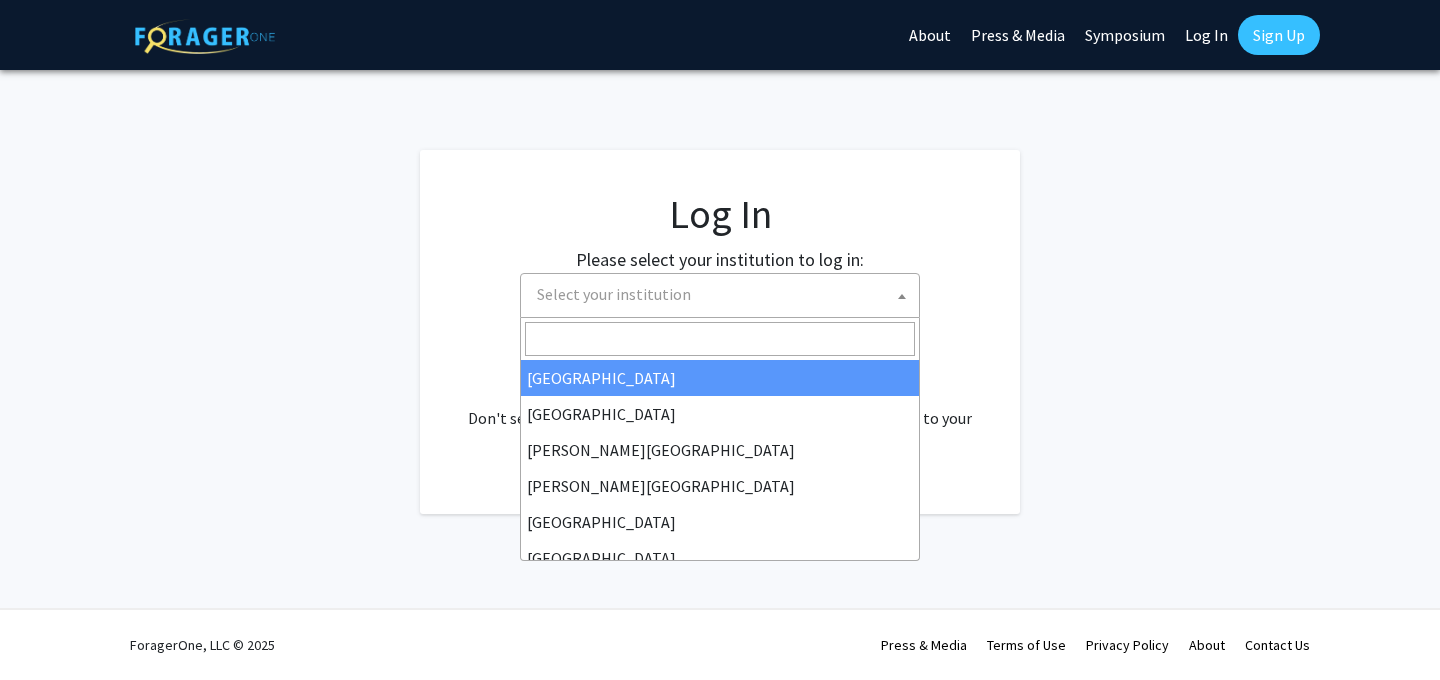 click on "Select your institution" at bounding box center (724, 294) 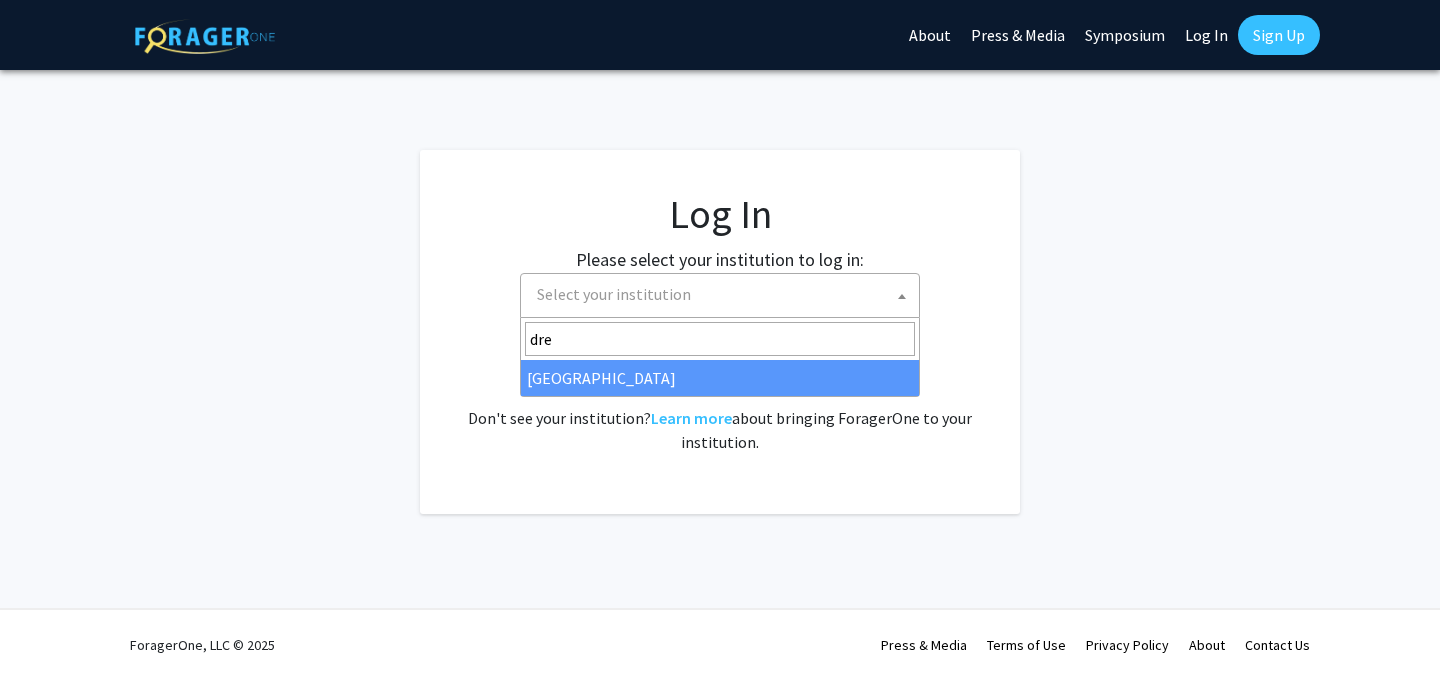 type on "dre" 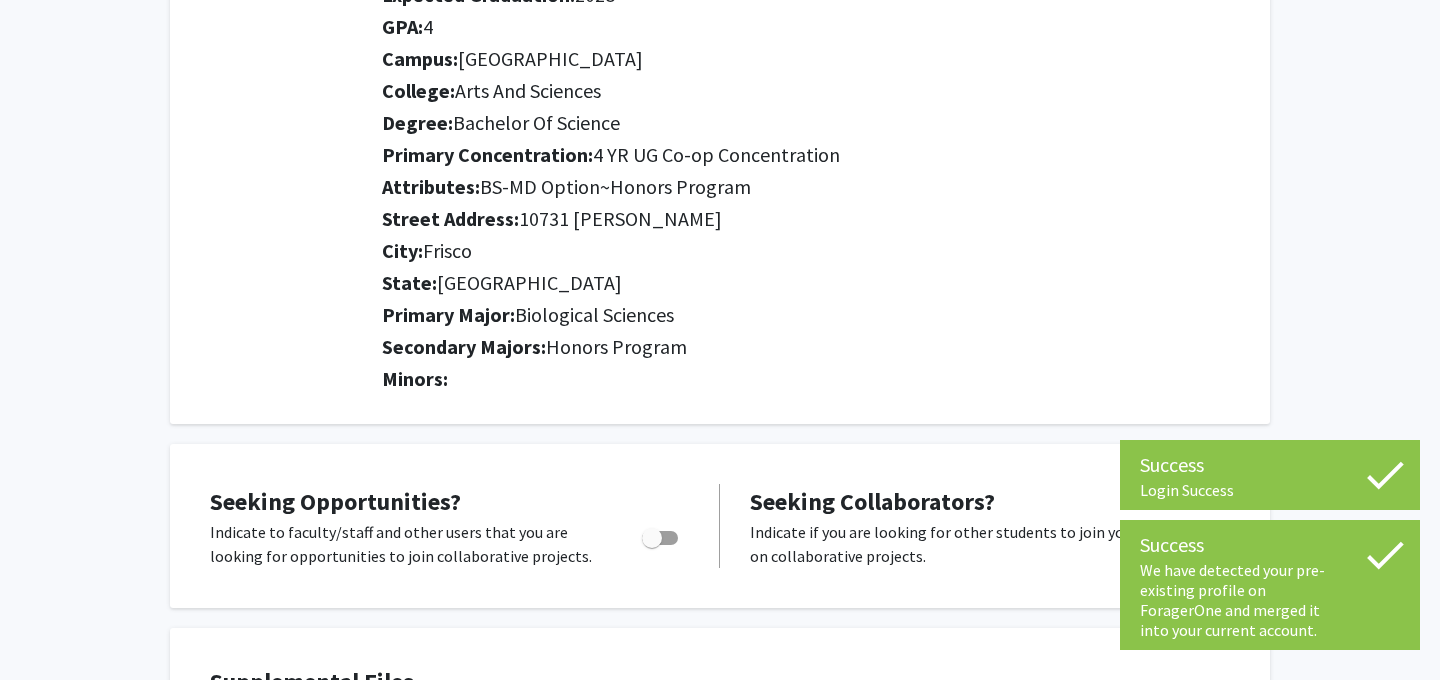 scroll, scrollTop: 464, scrollLeft: 0, axis: vertical 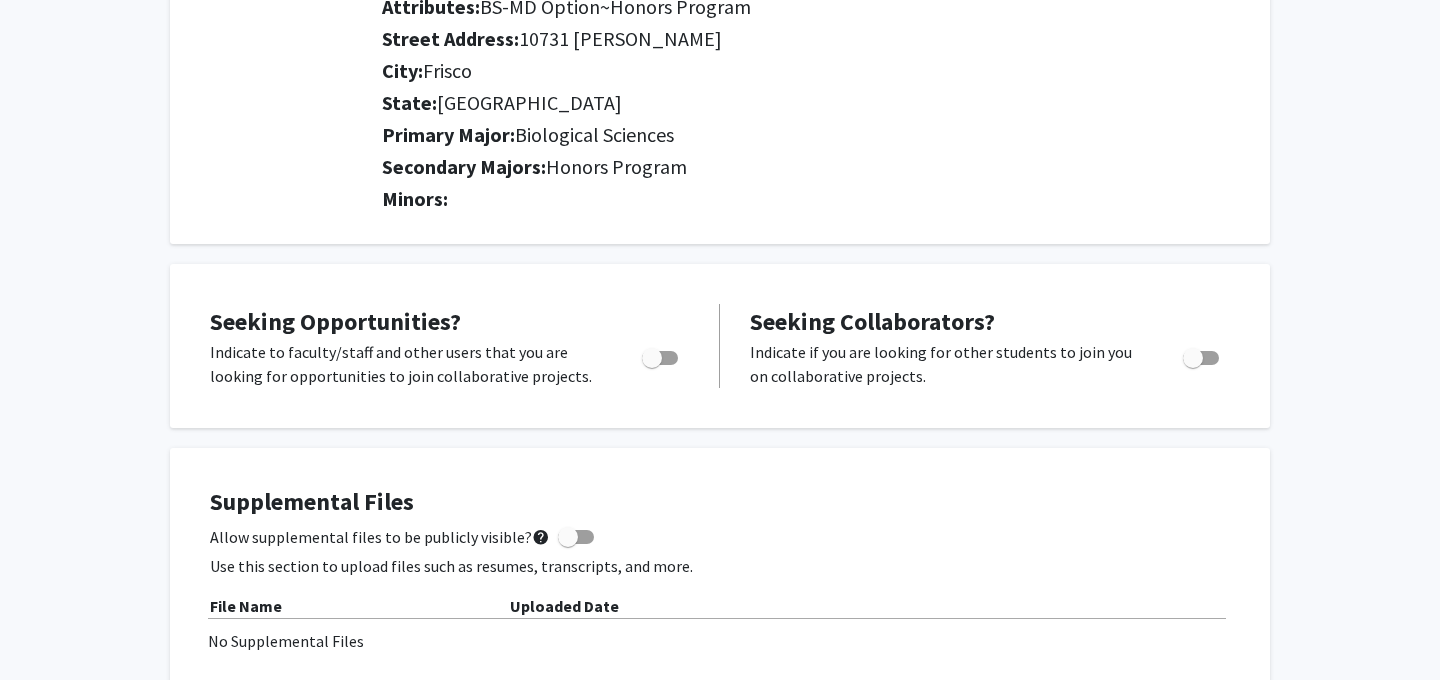 click 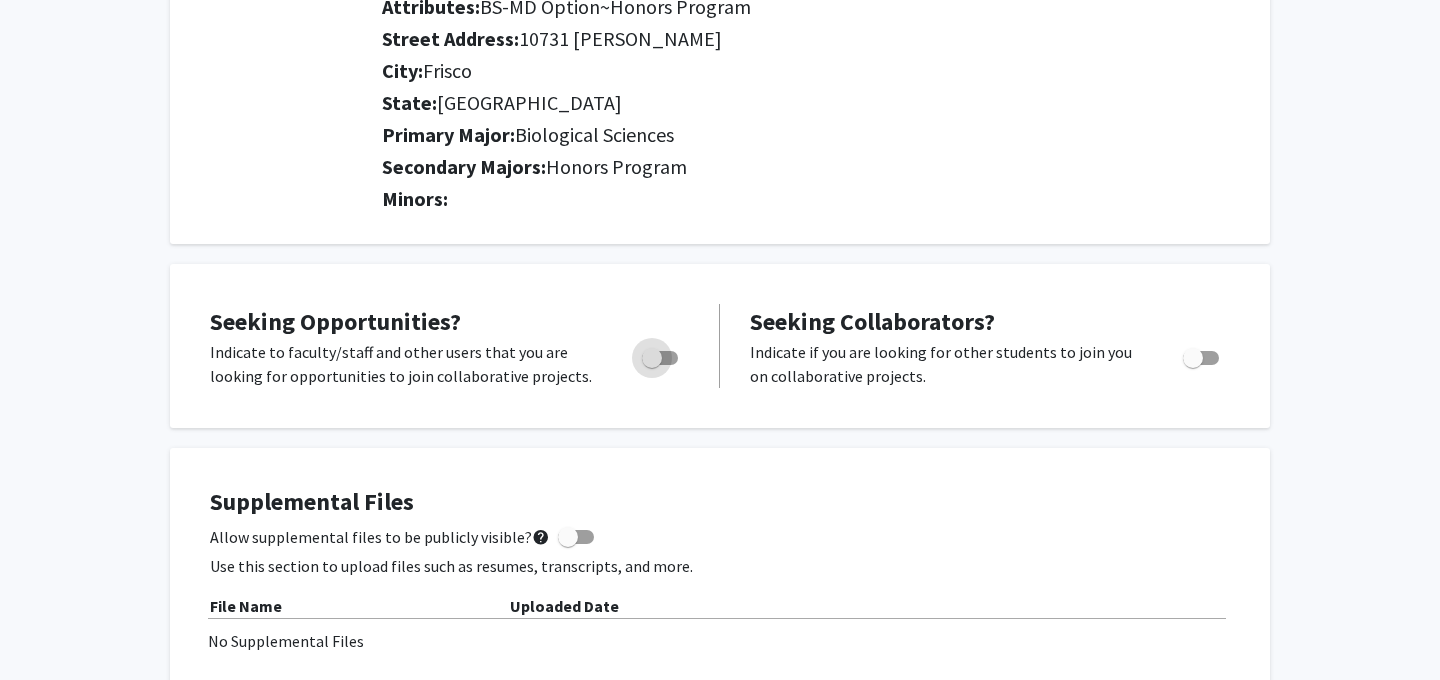 click at bounding box center (660, 358) 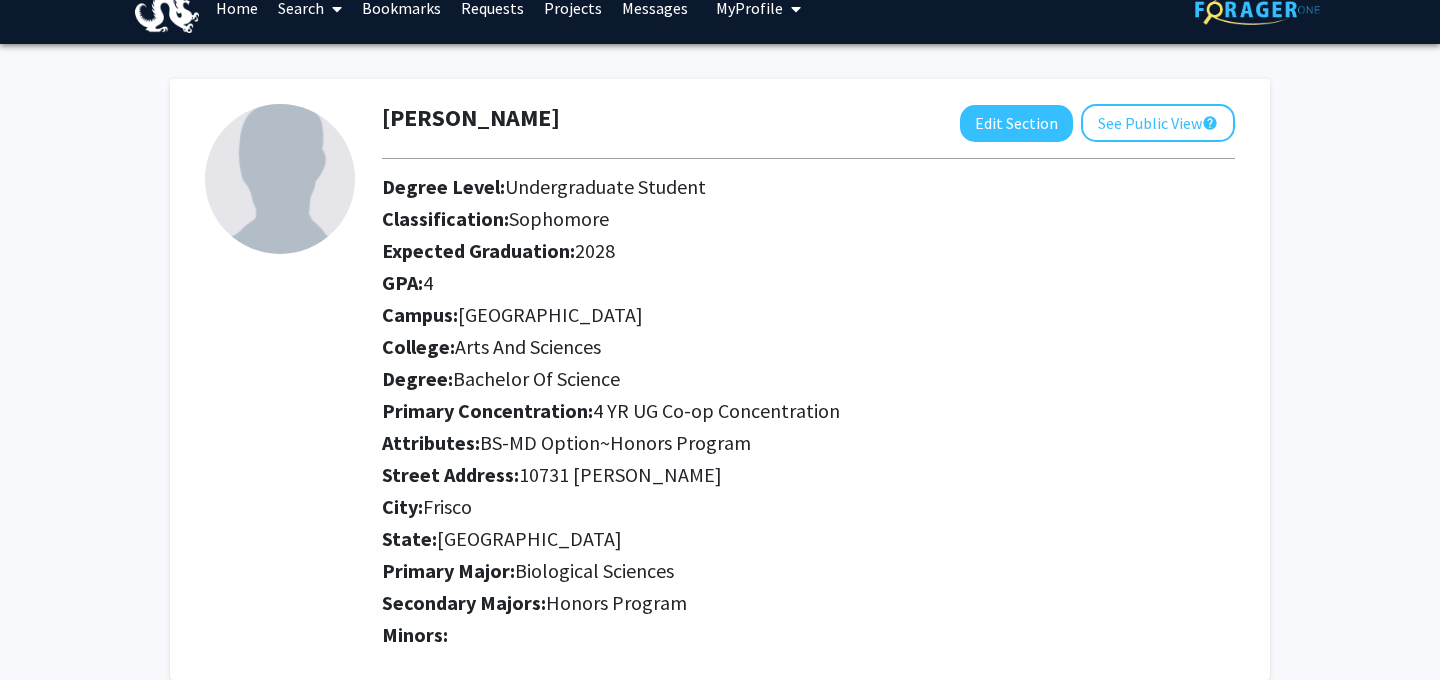 scroll, scrollTop: 0, scrollLeft: 0, axis: both 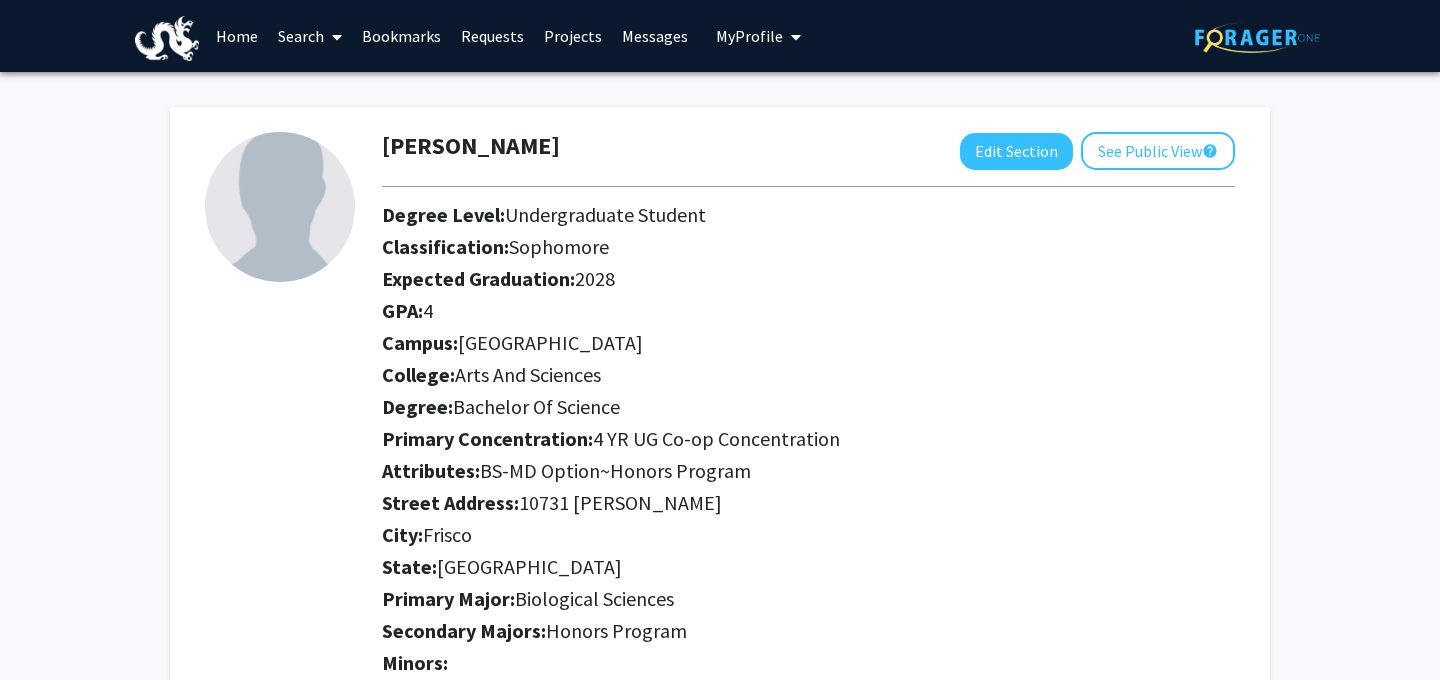 click on "Projects" at bounding box center [573, 36] 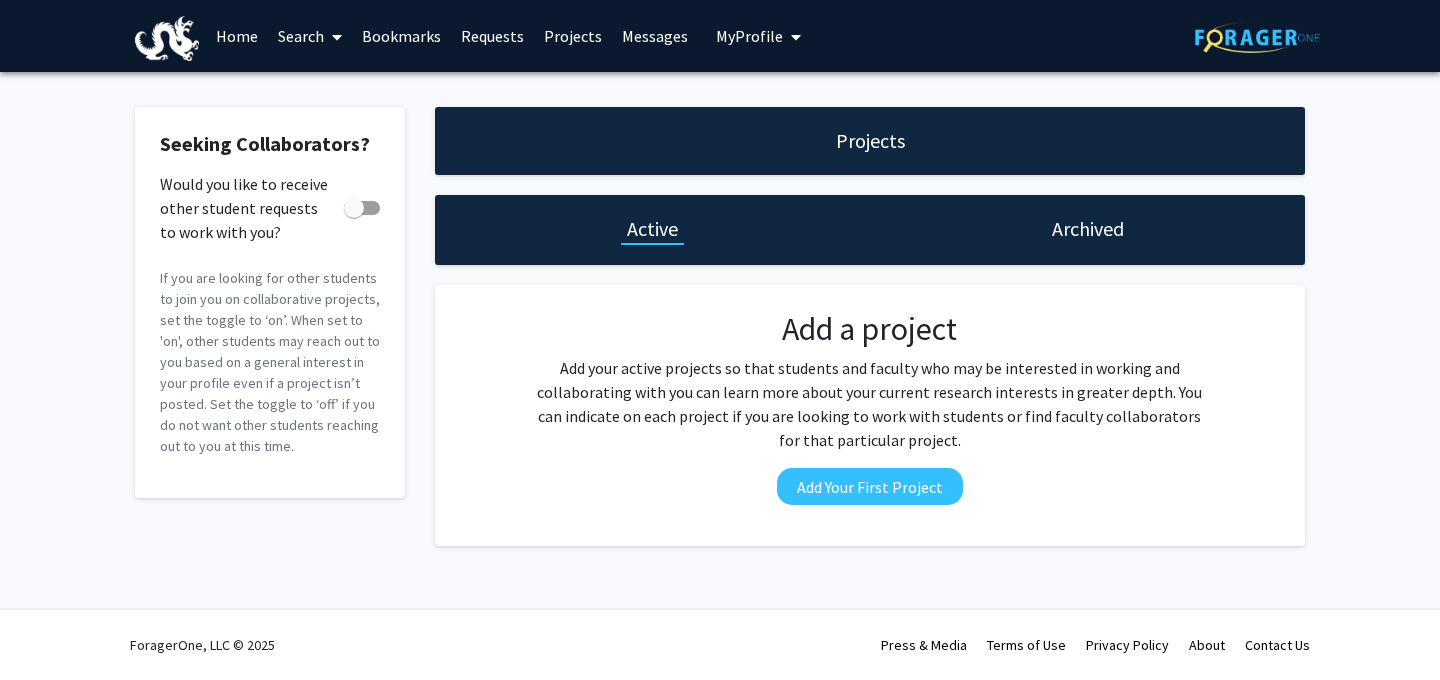 click on "Messages" at bounding box center (655, 36) 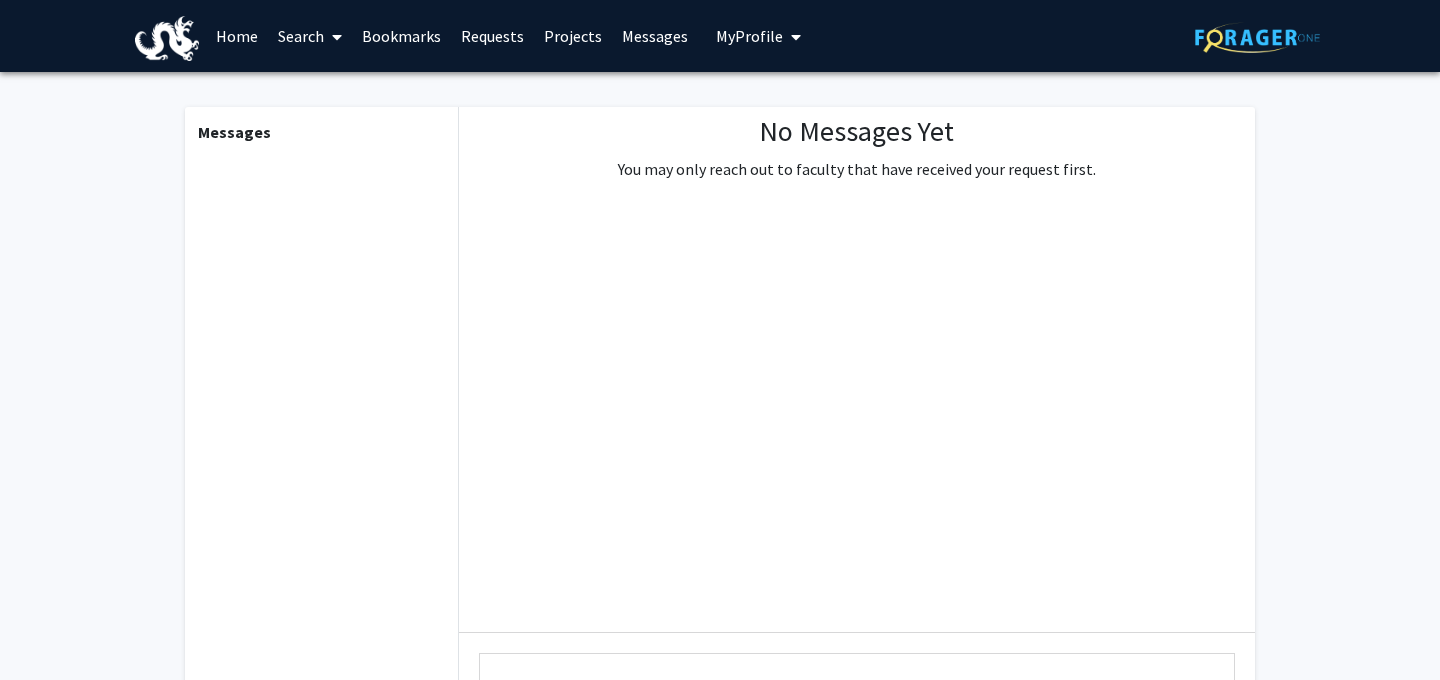click on "Search" at bounding box center (310, 36) 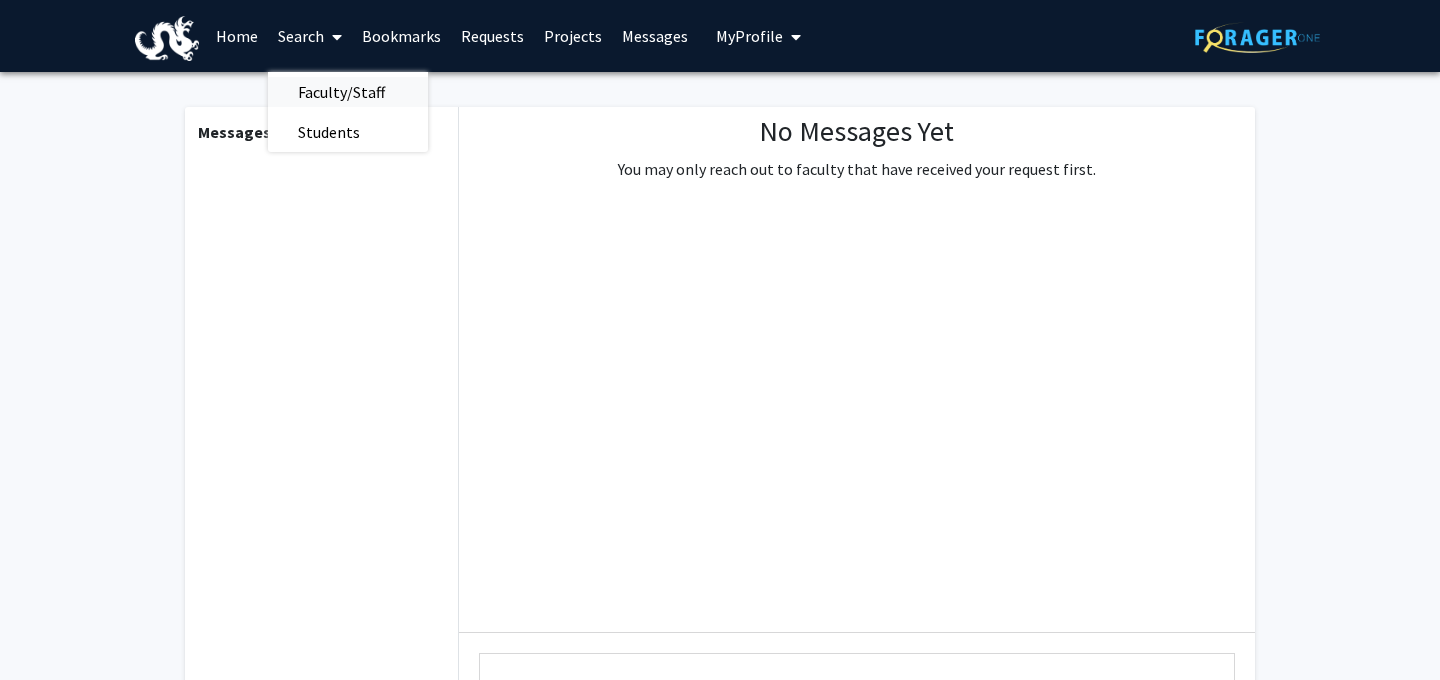 click on "Faculty/Staff" at bounding box center (341, 92) 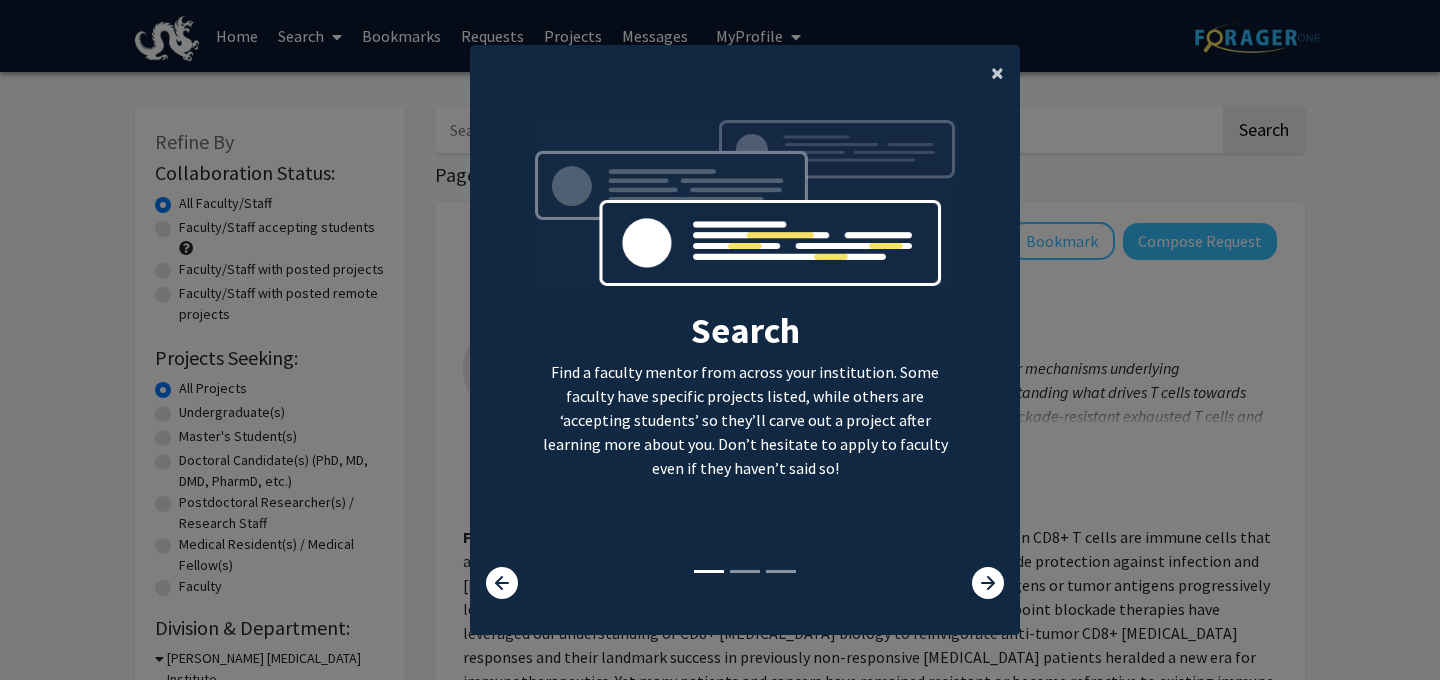 click on "×" 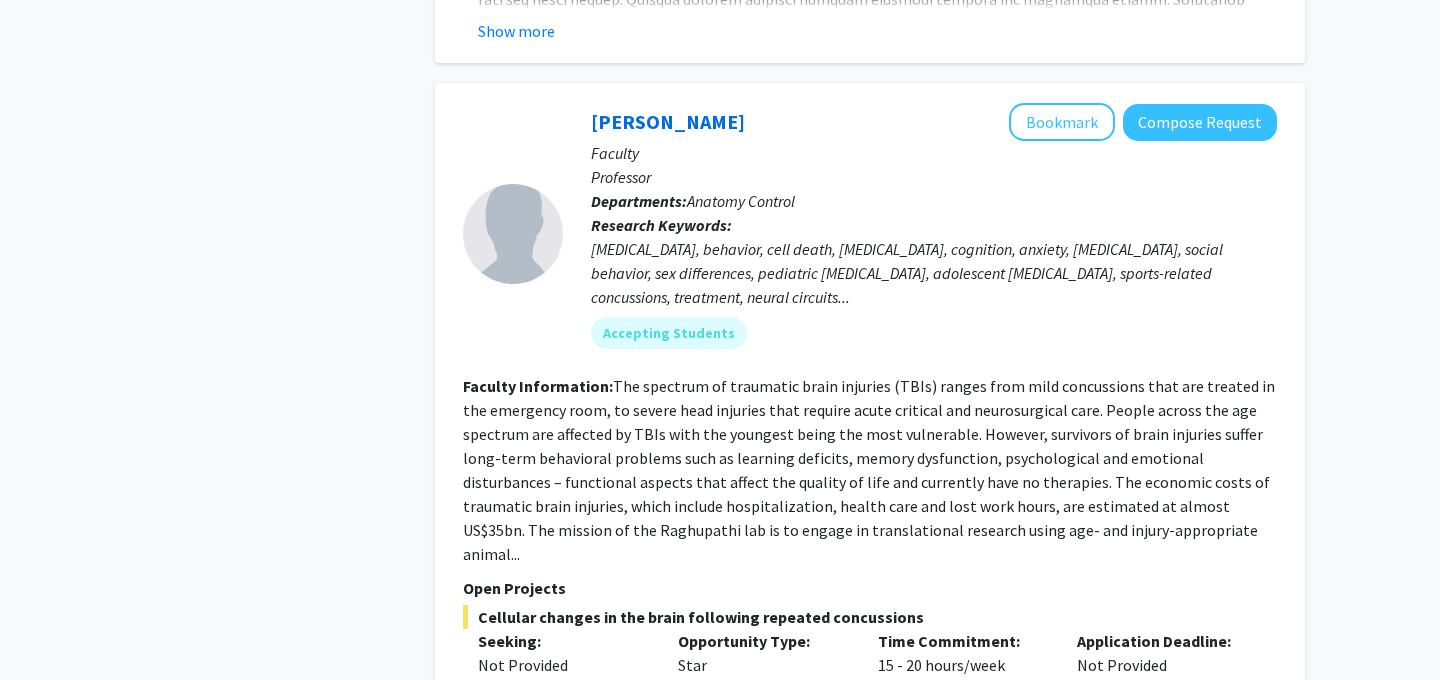 scroll, scrollTop: 2852, scrollLeft: 0, axis: vertical 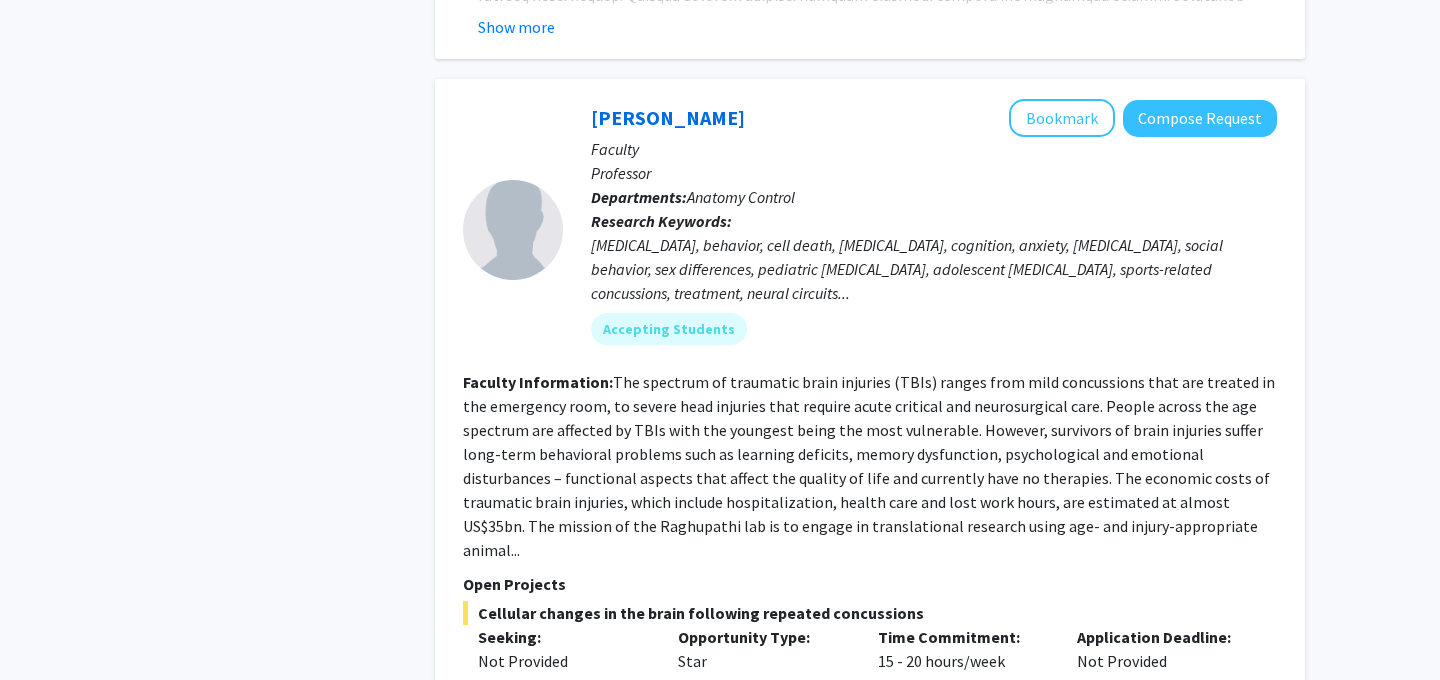 drag, startPoint x: 615, startPoint y: 258, endPoint x: 811, endPoint y: 370, distance: 225.74321 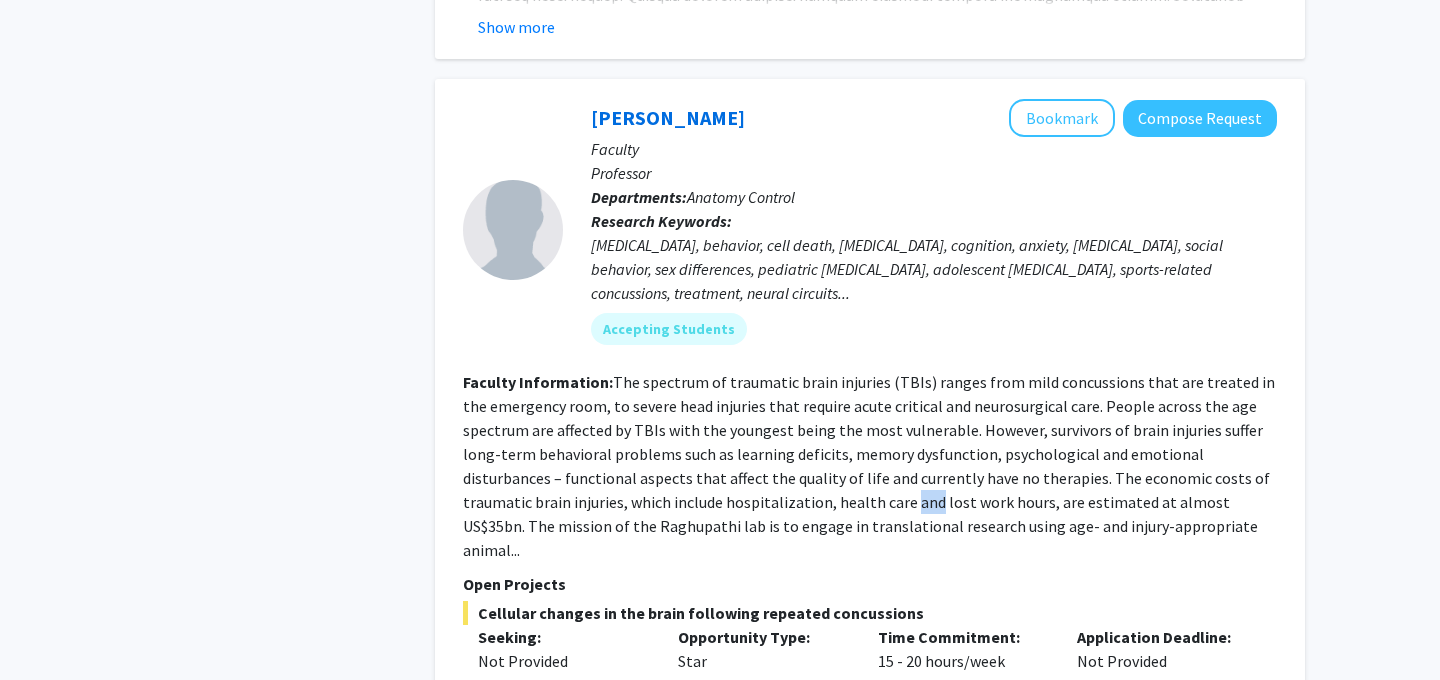 click on "Faculty Information:  The spectrum of traumatic brain injuries (TBIs) ranges from mild concussions that are treated in the emergency room, to severe head injuries that require acute critical and neurosurgical care. People across the age spectrum are affected by TBIs with the youngest being the most vulnerable. However, survivors of brain injuries suffer long-term behavioral problems such as learning deficits, memory dysfunction, psychological and emotional disturbances – functional aspects that affect the quality of life and currently have no therapies.  The economic costs of traumatic brain injuries, which include hospitalization, health care and lost work hours, are estimated at almost US$35bn.    The mission of the Raghupathi lab is to engage in translational research using age- and injury-appropriate animal..." 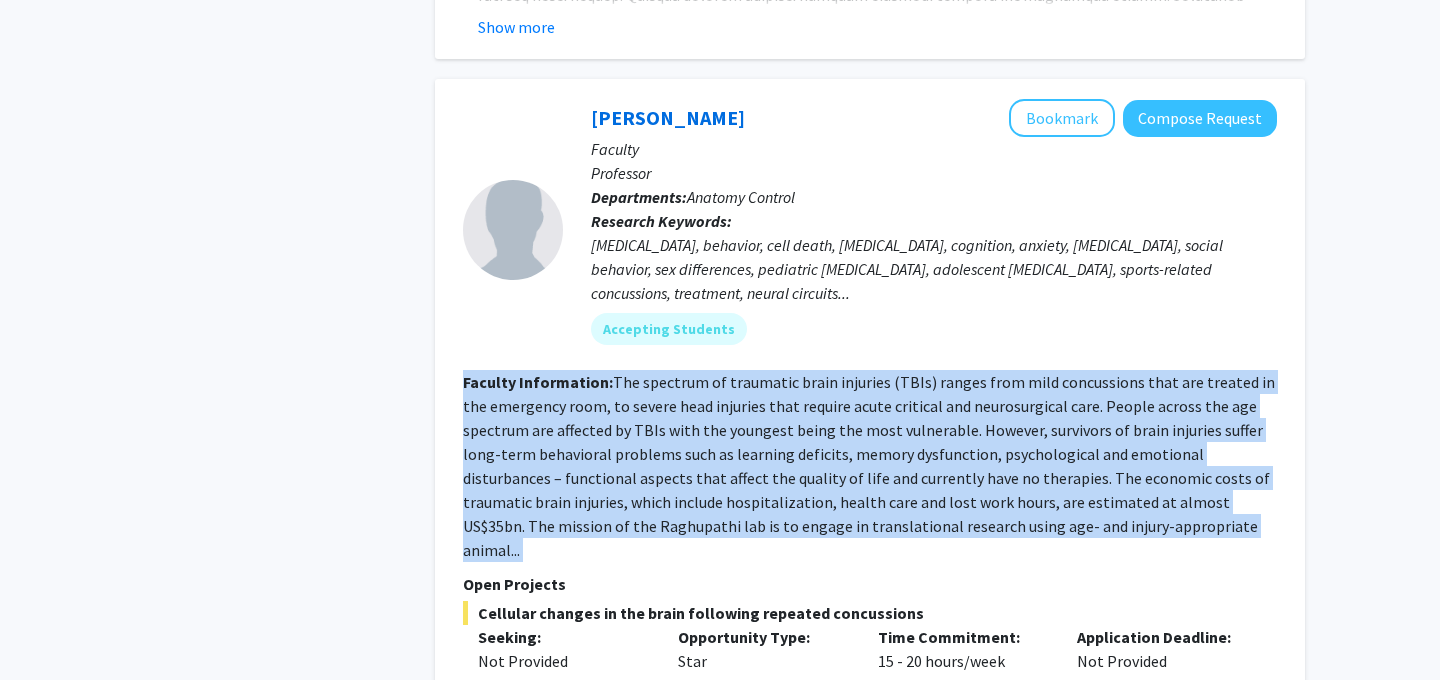 click on "Faculty Information:  The spectrum of traumatic brain injuries (TBIs) ranges from mild concussions that are treated in the emergency room, to severe head injuries that require acute critical and neurosurgical care. People across the age spectrum are affected by TBIs with the youngest being the most vulnerable. However, survivors of brain injuries suffer long-term behavioral problems such as learning deficits, memory dysfunction, psychological and emotional disturbances – functional aspects that affect the quality of life and currently have no therapies.  The economic costs of traumatic brain injuries, which include hospitalization, health care and lost work hours, are estimated at almost US$35bn.    The mission of the Raghupathi lab is to engage in translational research using age- and injury-appropriate animal..." 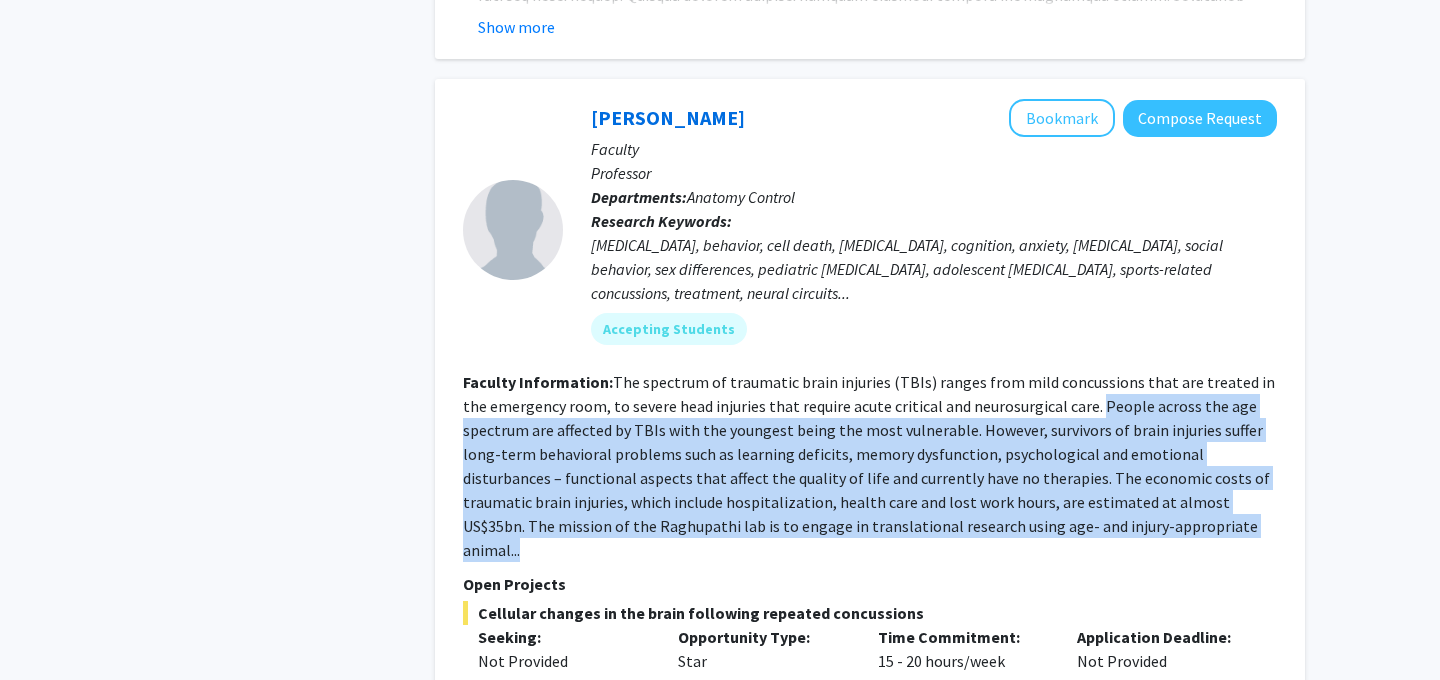drag, startPoint x: 1067, startPoint y: 292, endPoint x: 1134, endPoint y: 415, distance: 140.06427 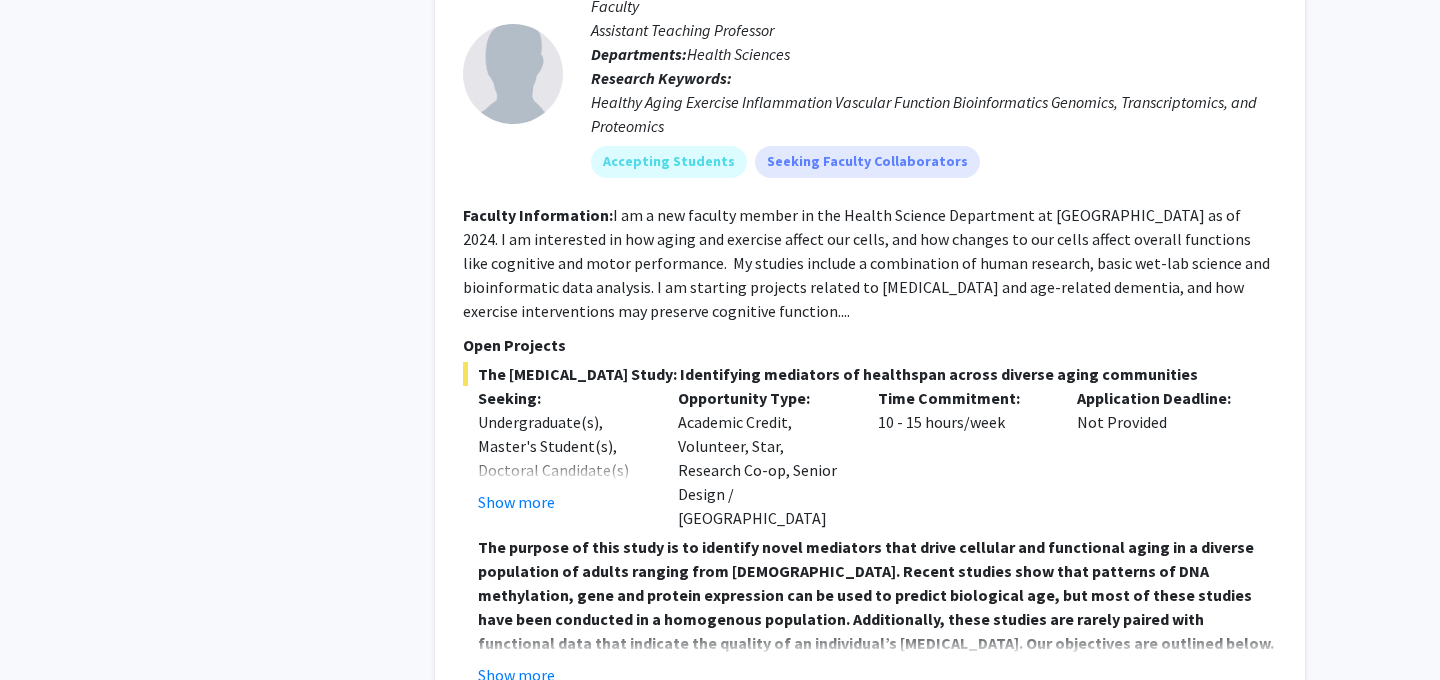 scroll, scrollTop: 5001, scrollLeft: 0, axis: vertical 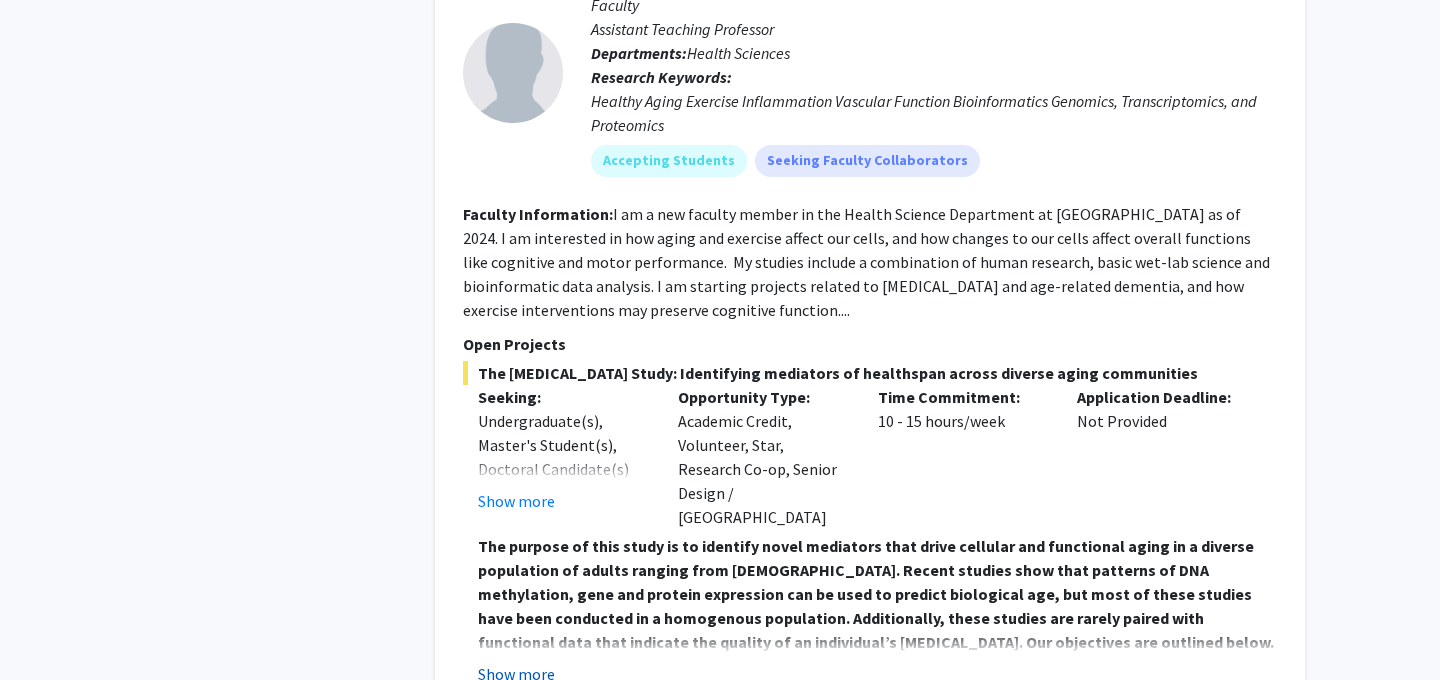click on "Show more" 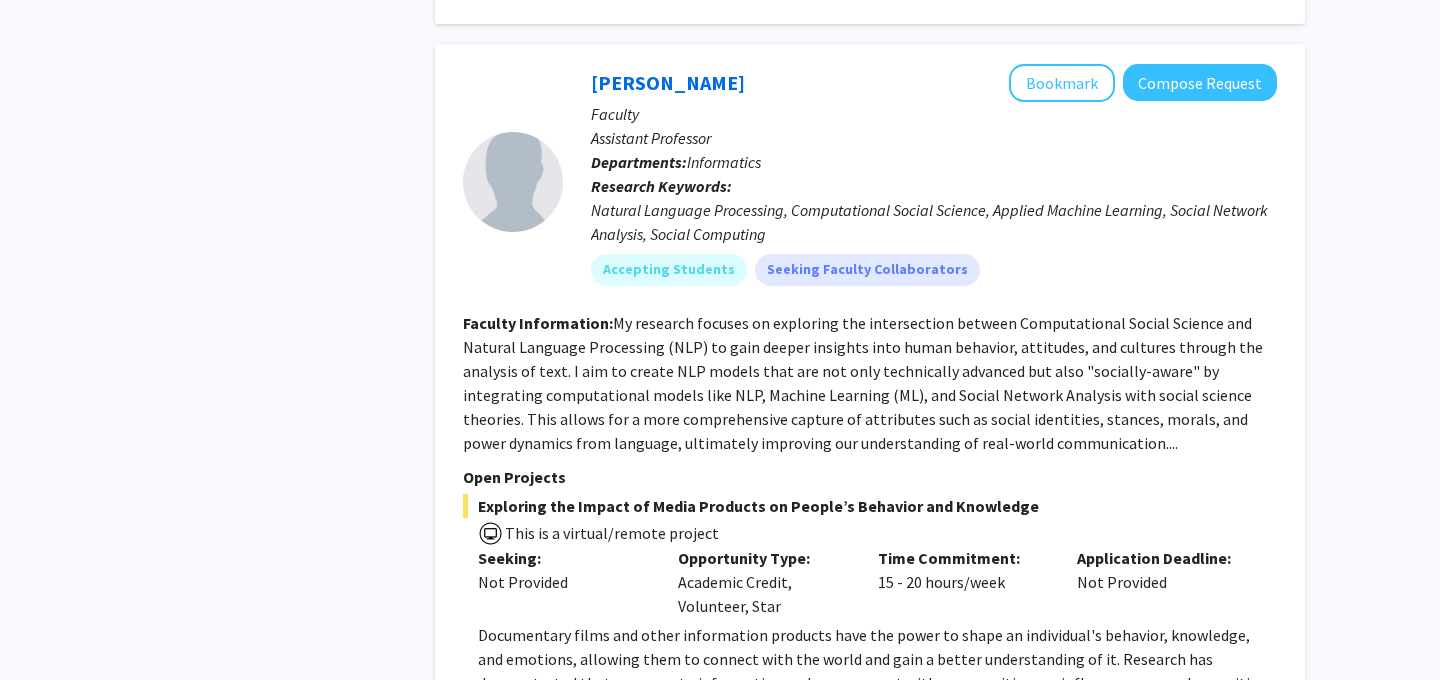 scroll, scrollTop: 8999, scrollLeft: 0, axis: vertical 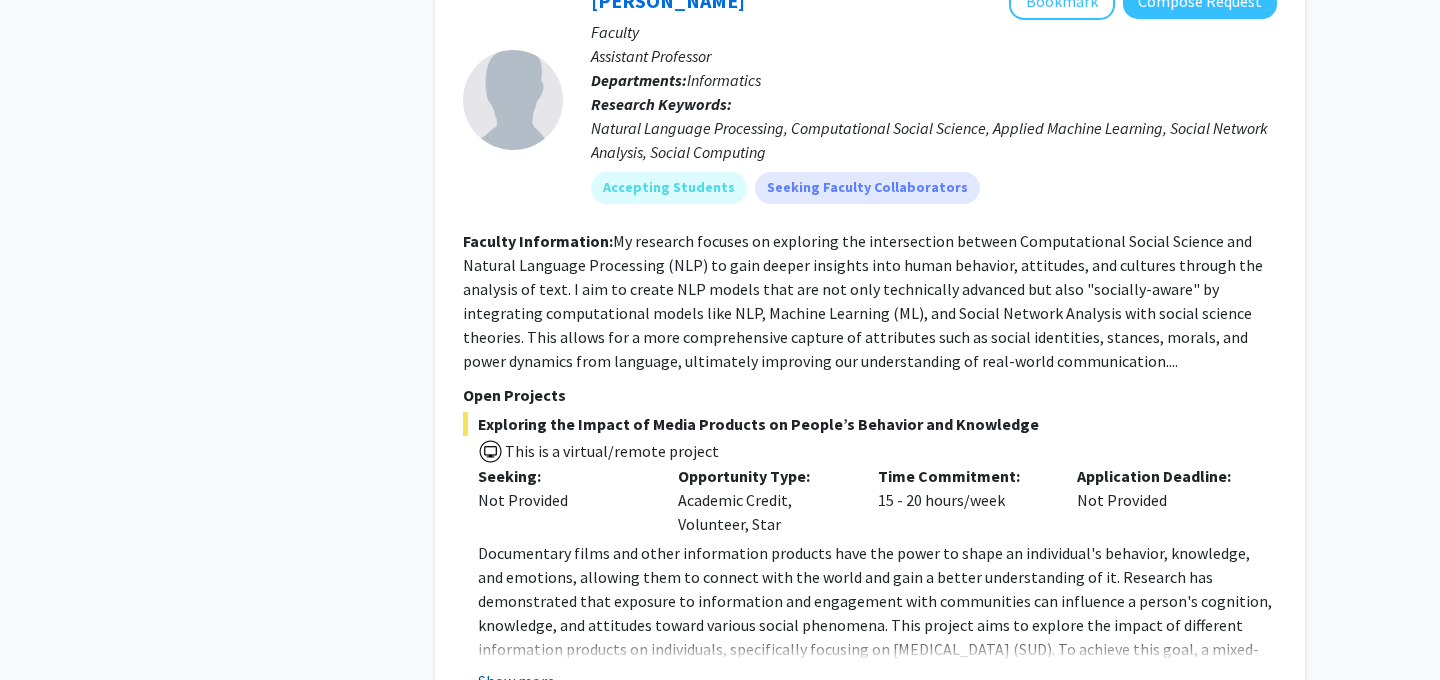 click on "Show more" 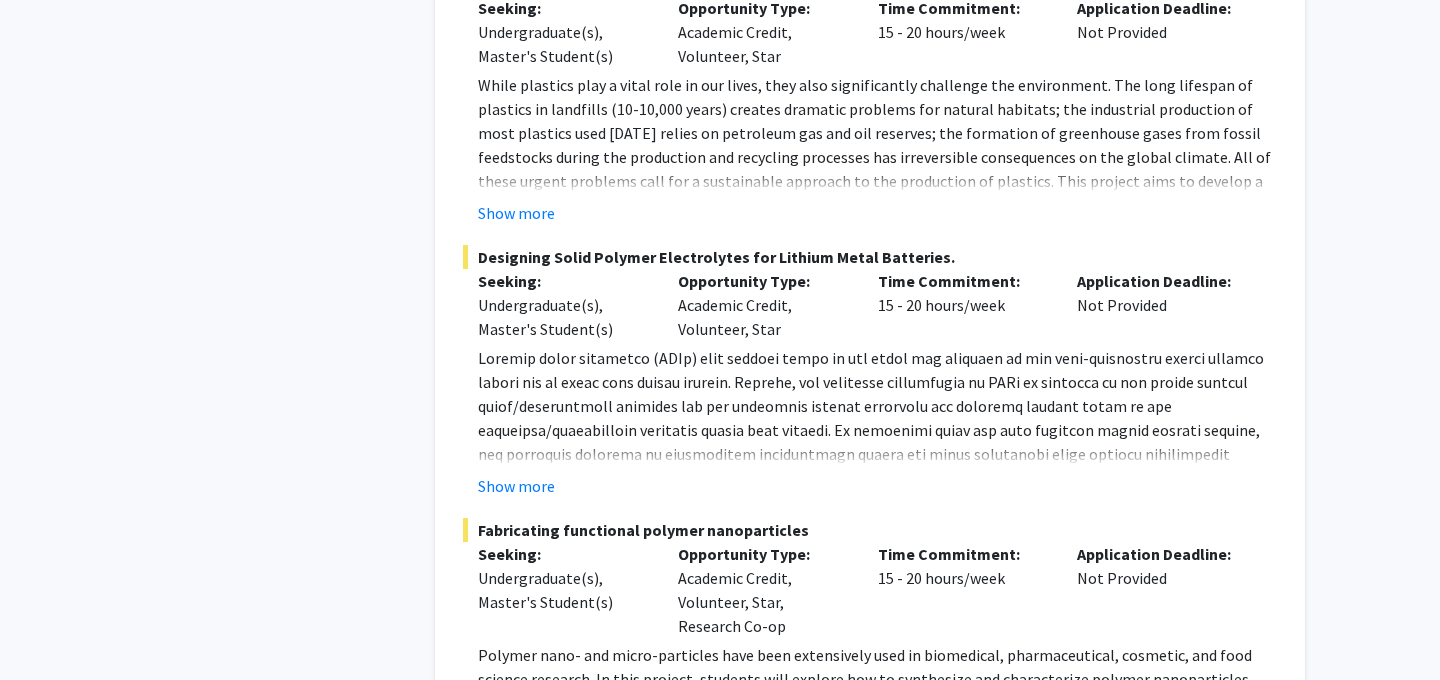 scroll, scrollTop: 11877, scrollLeft: 0, axis: vertical 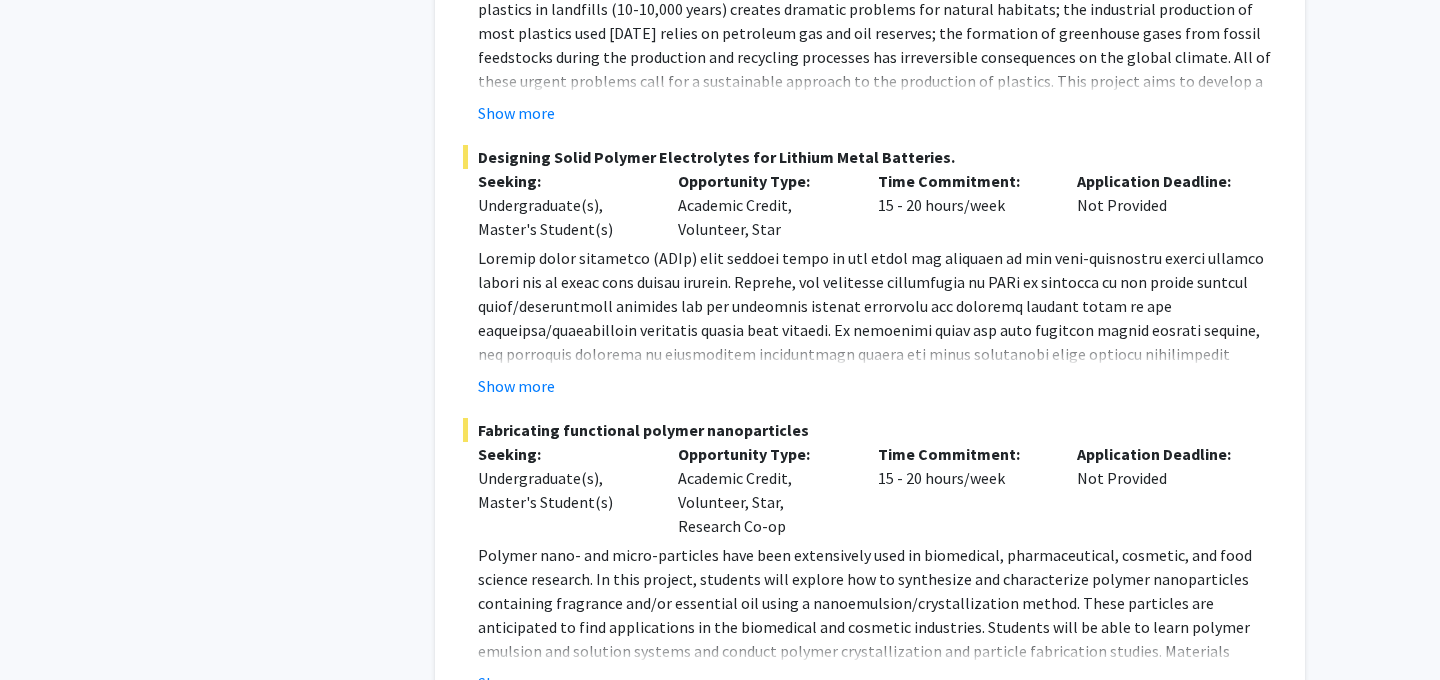 click on "2" 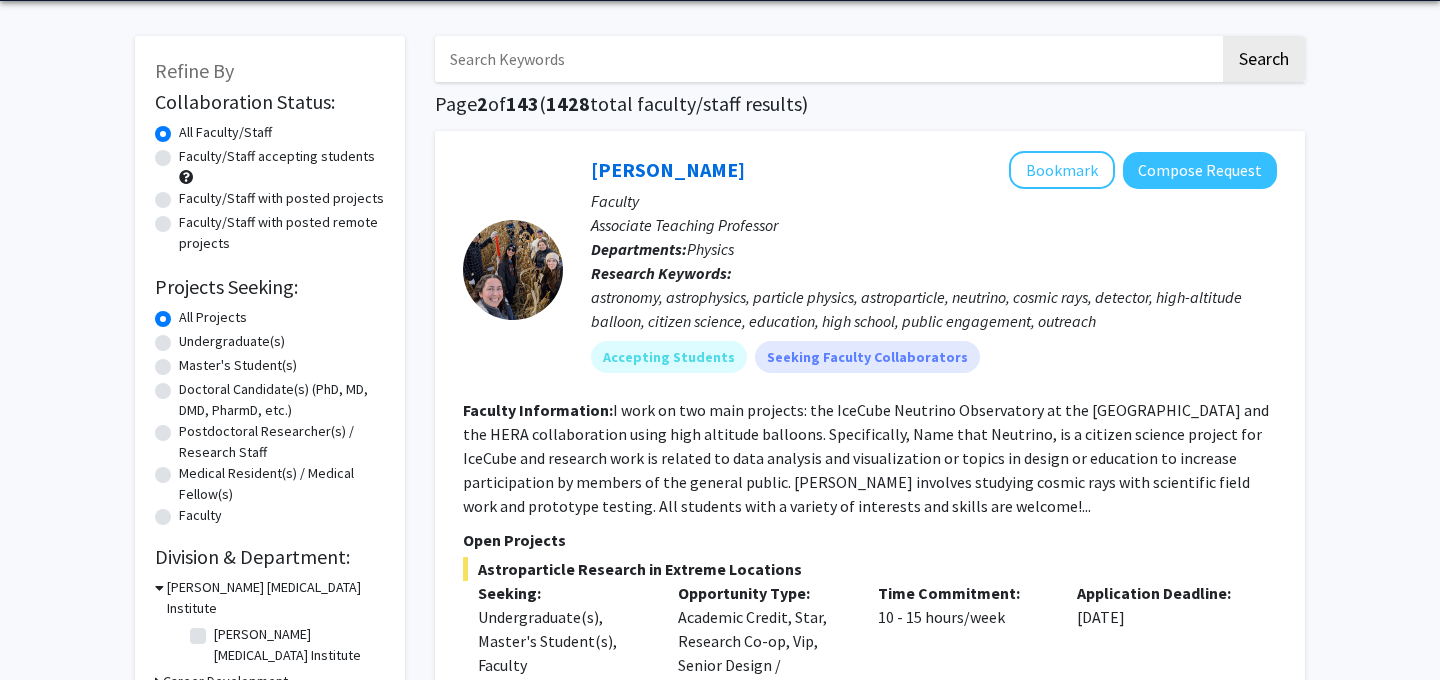 scroll, scrollTop: 21, scrollLeft: 0, axis: vertical 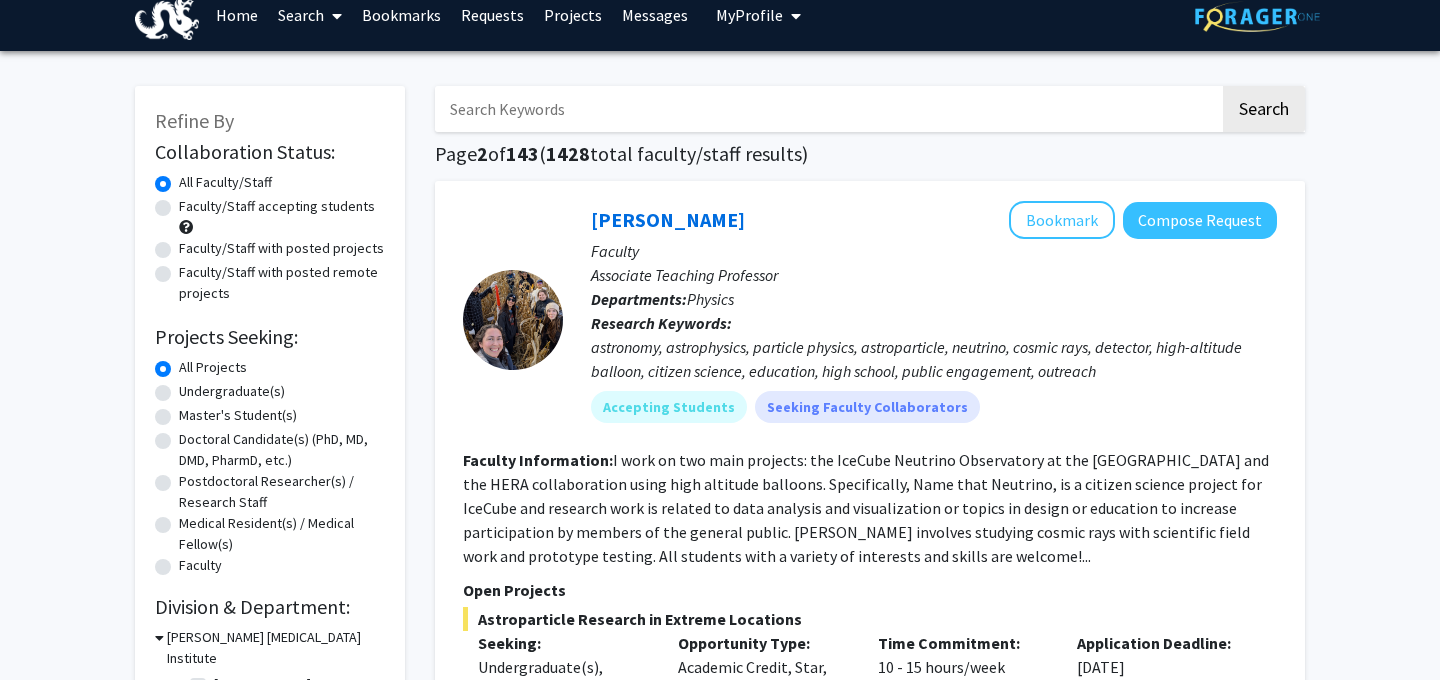 click at bounding box center (827, 109) 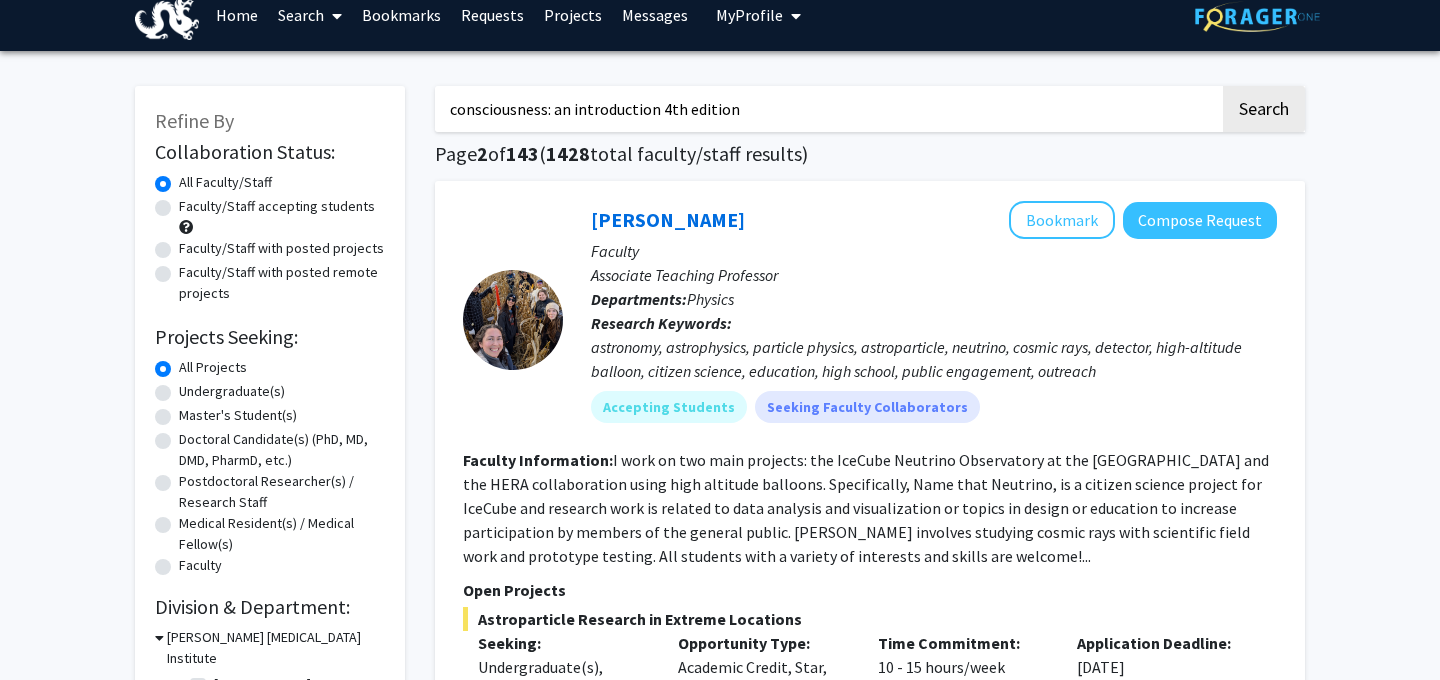 drag, startPoint x: 547, startPoint y: 112, endPoint x: 805, endPoint y: 112, distance: 258 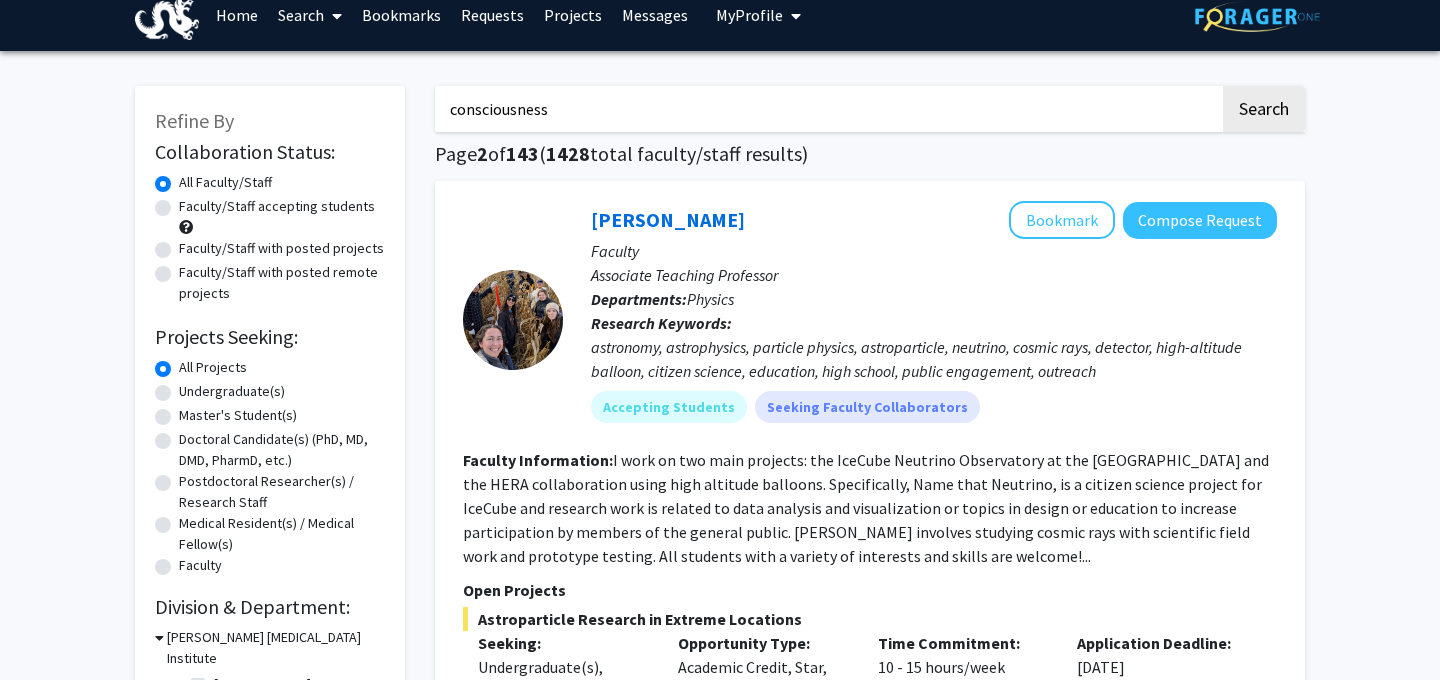 click on "Search" 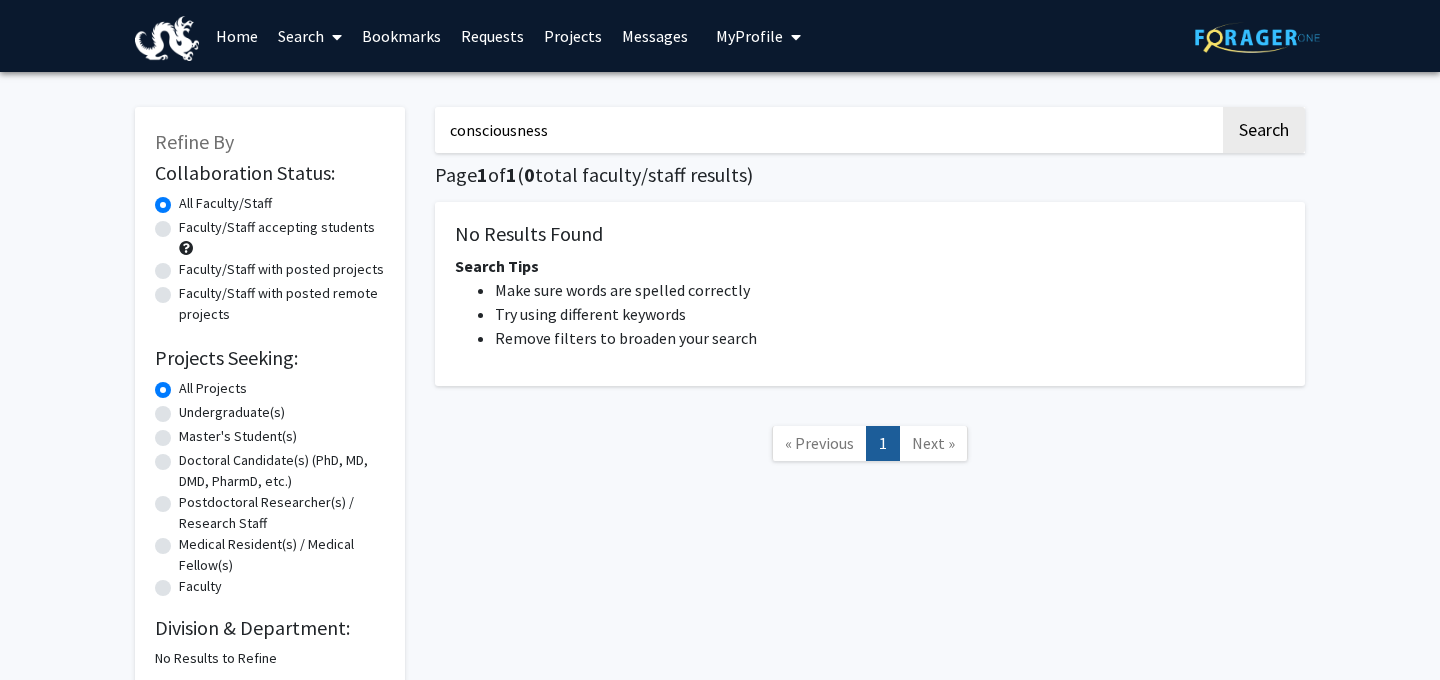 click on "consciousness" at bounding box center (827, 130) 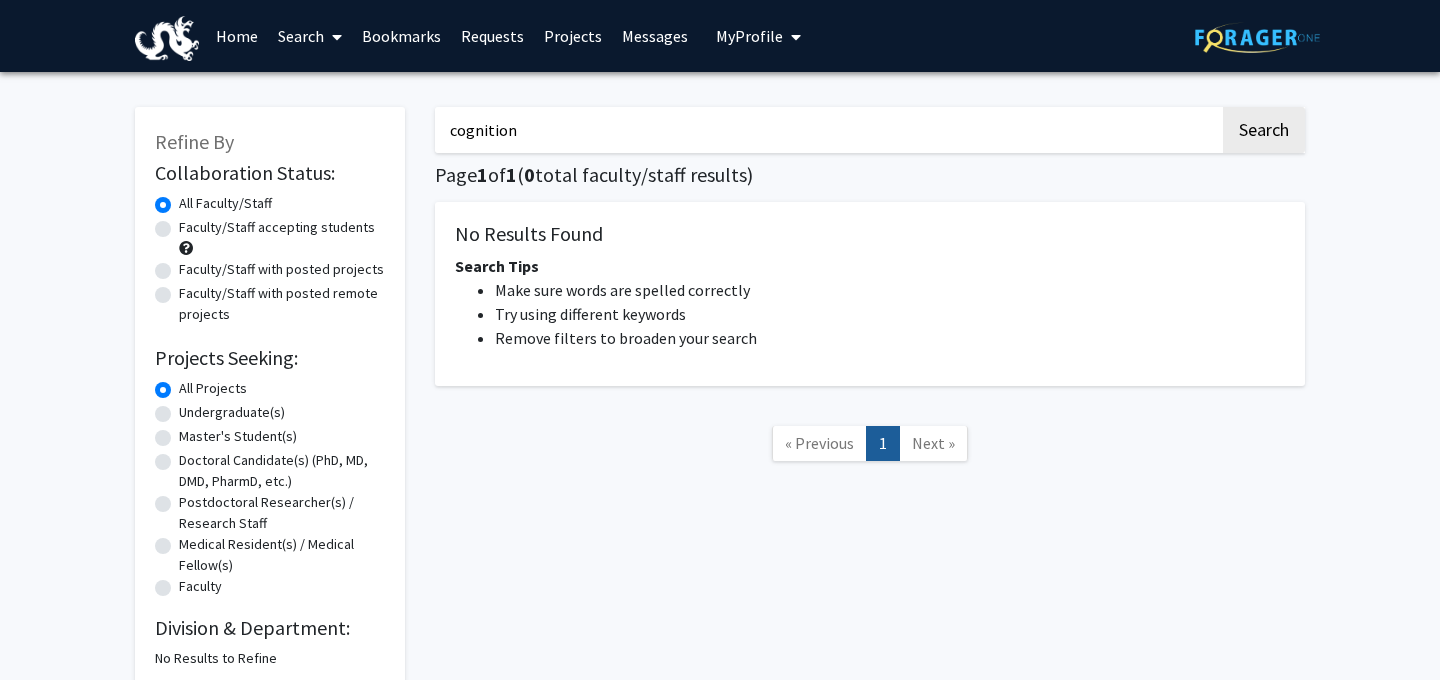 type on "cognition" 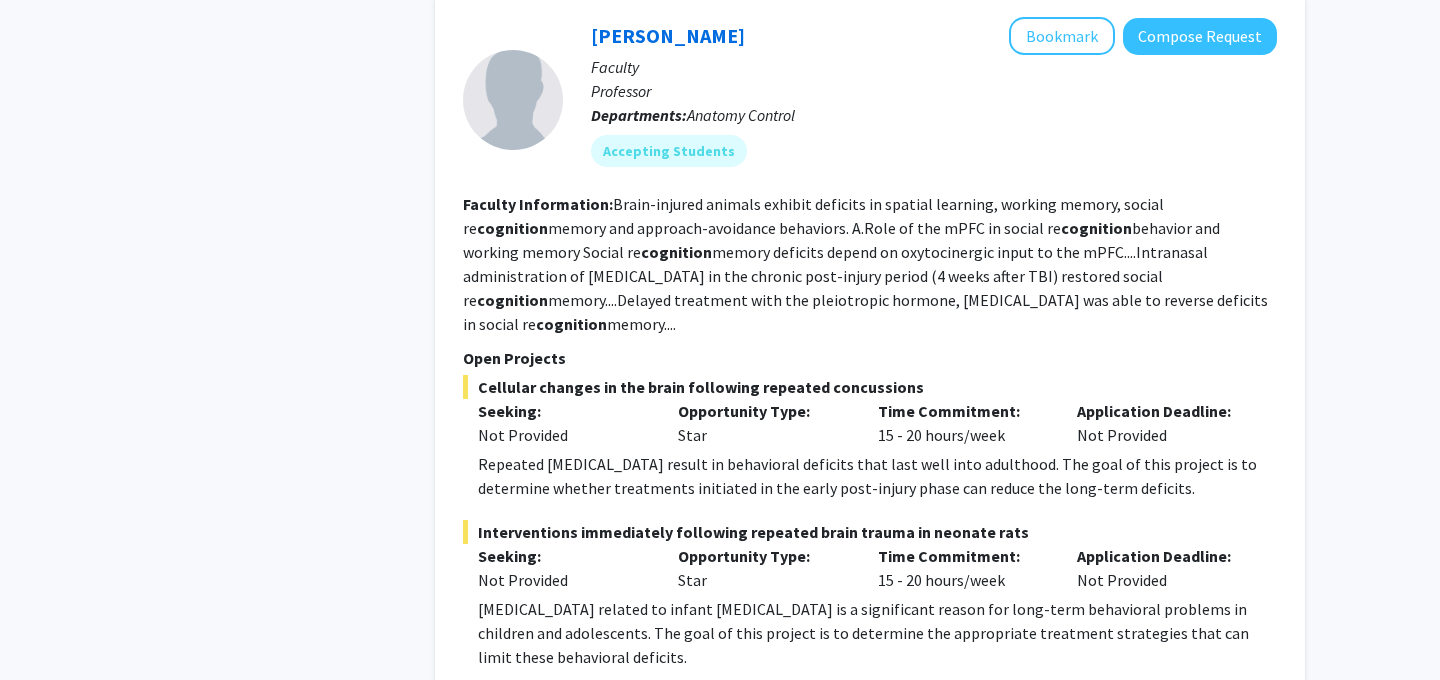 scroll, scrollTop: 1324, scrollLeft: 0, axis: vertical 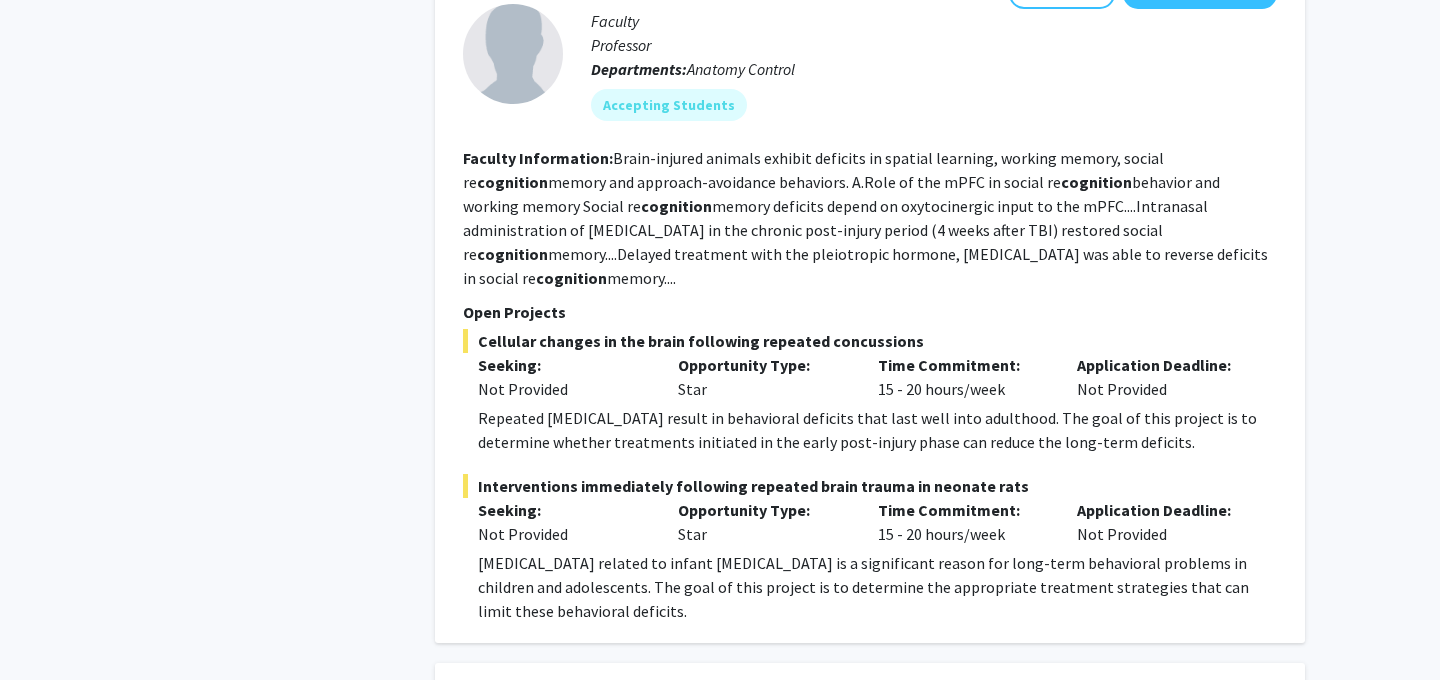 drag, startPoint x: 760, startPoint y: 177, endPoint x: 1000, endPoint y: 238, distance: 247.63077 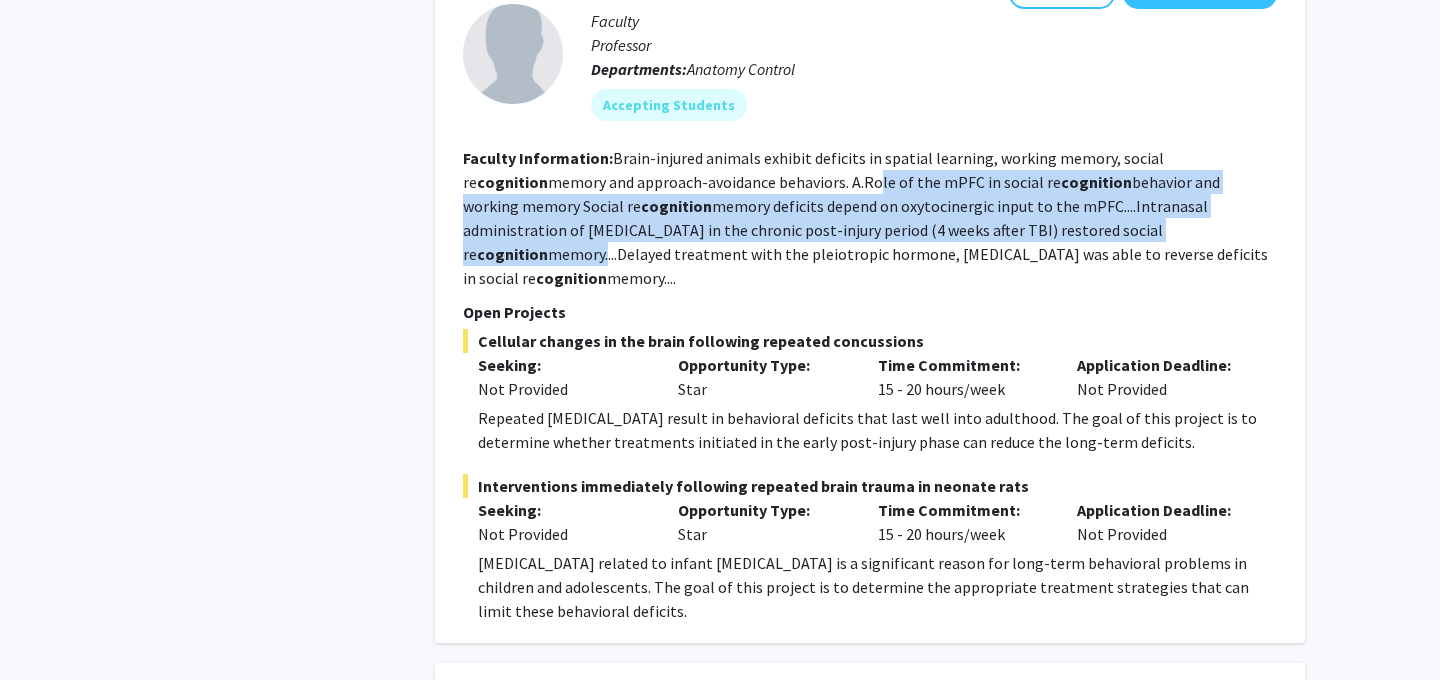 drag, startPoint x: 1028, startPoint y: 237, endPoint x: 789, endPoint y: 183, distance: 245.02449 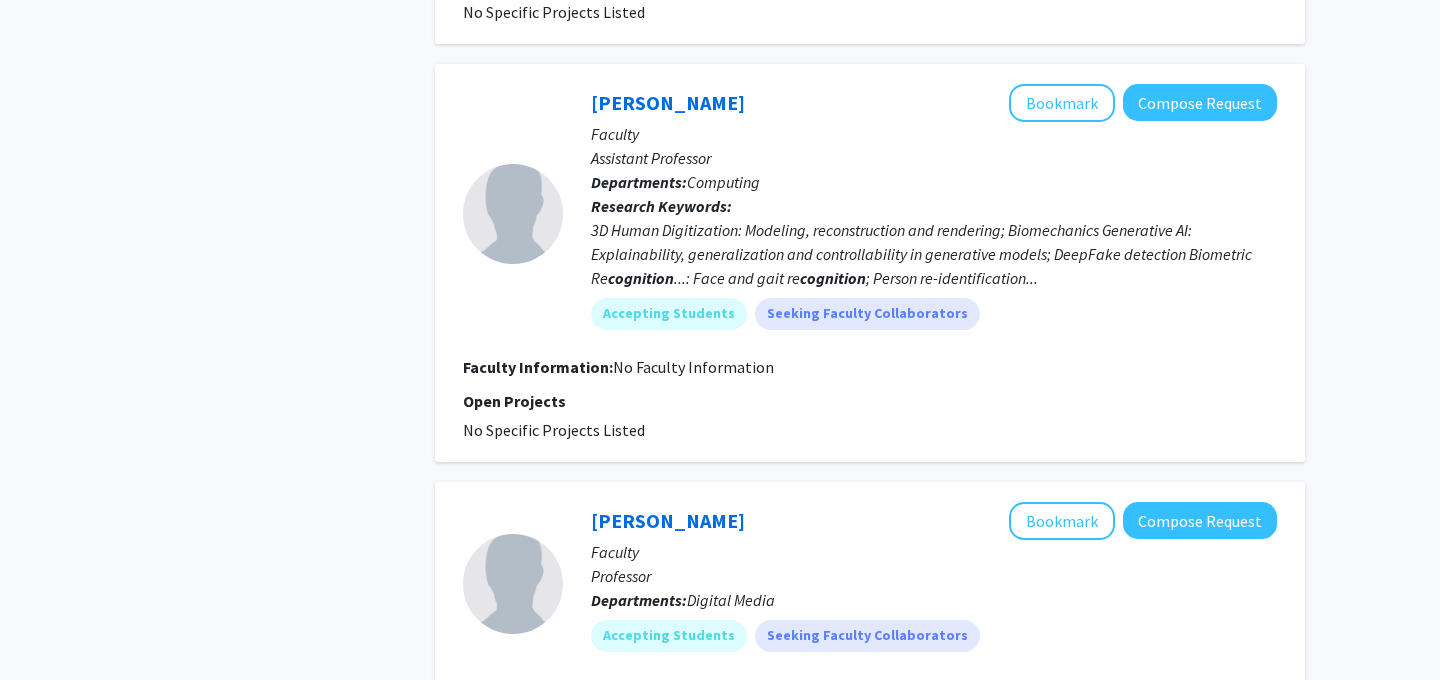 scroll, scrollTop: 3811, scrollLeft: 0, axis: vertical 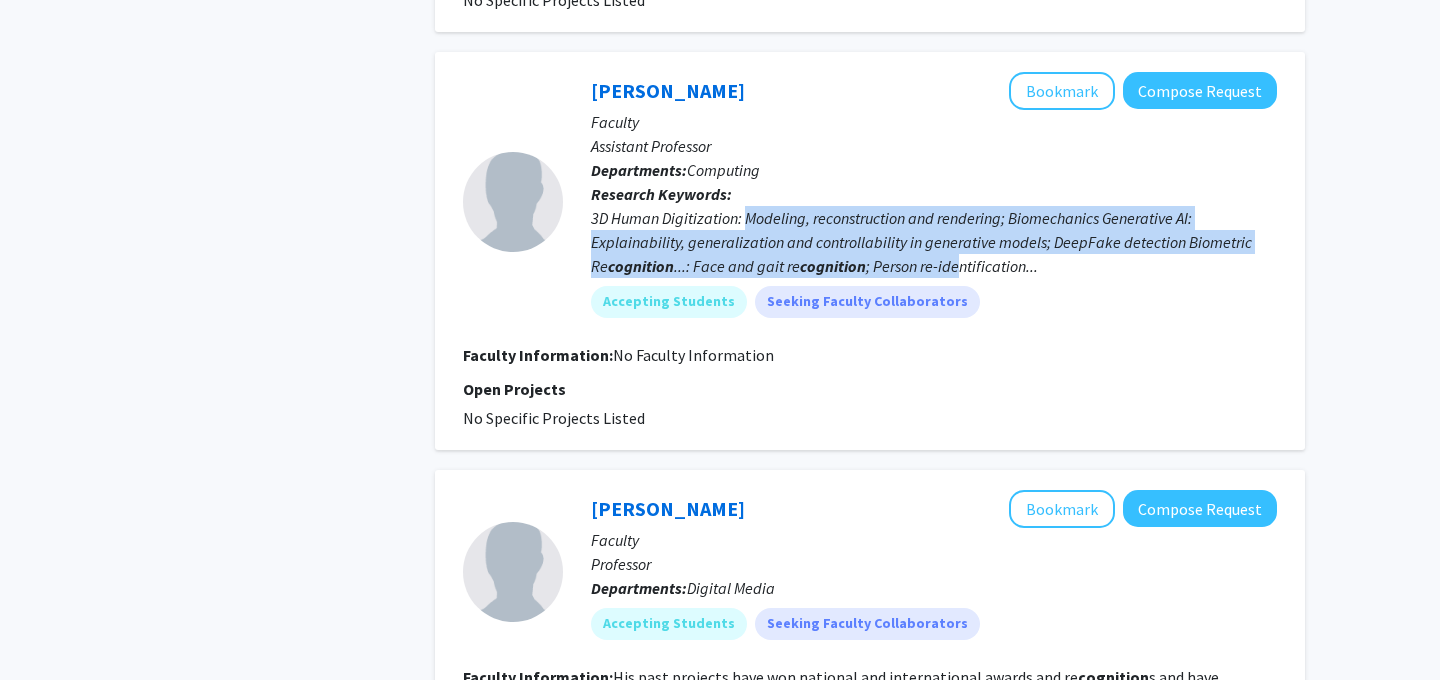 drag, startPoint x: 747, startPoint y: 198, endPoint x: 955, endPoint y: 238, distance: 211.81123 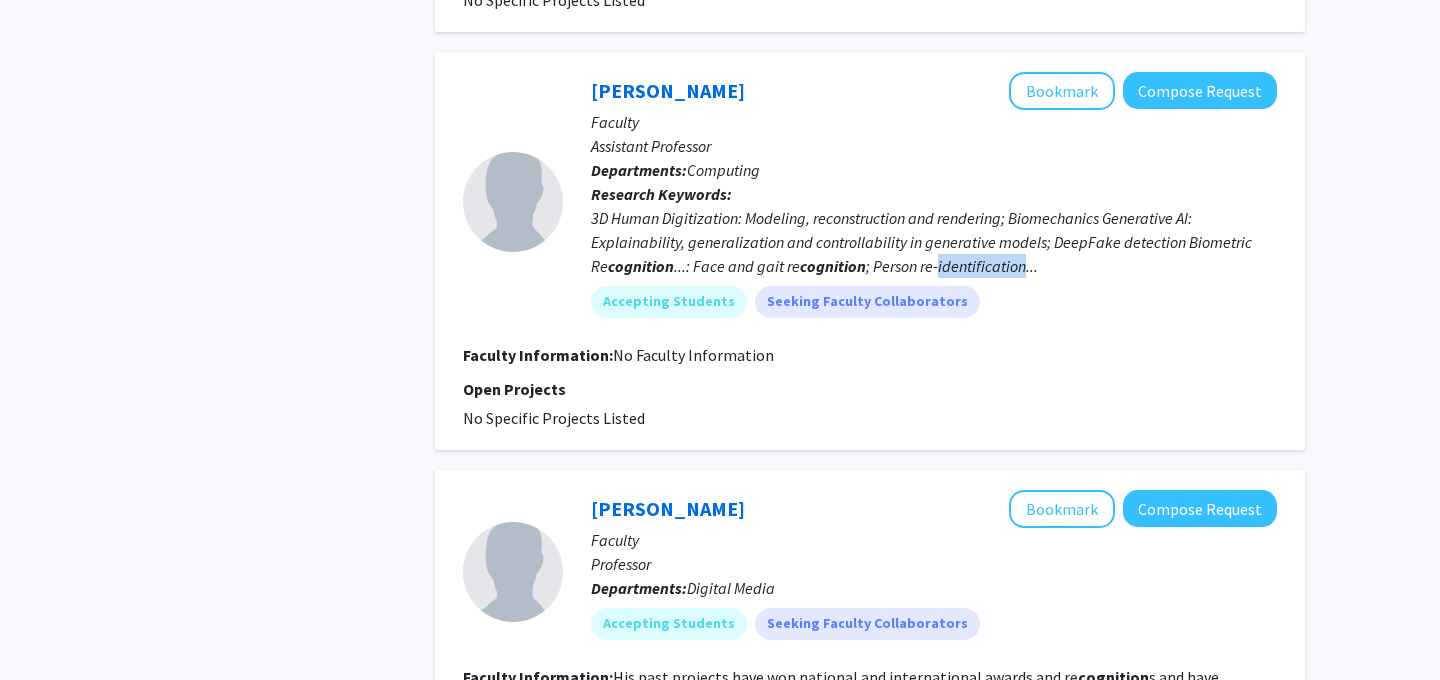 click on "3D Human Digitization: Modeling, reconstruction and rendering; Biomechanics
Generative AI: Explainability, generalization and controllability in generative models; DeepFake detection
Biometric Re cognition ...: Face and gait re cognition ; Person re-identification..." 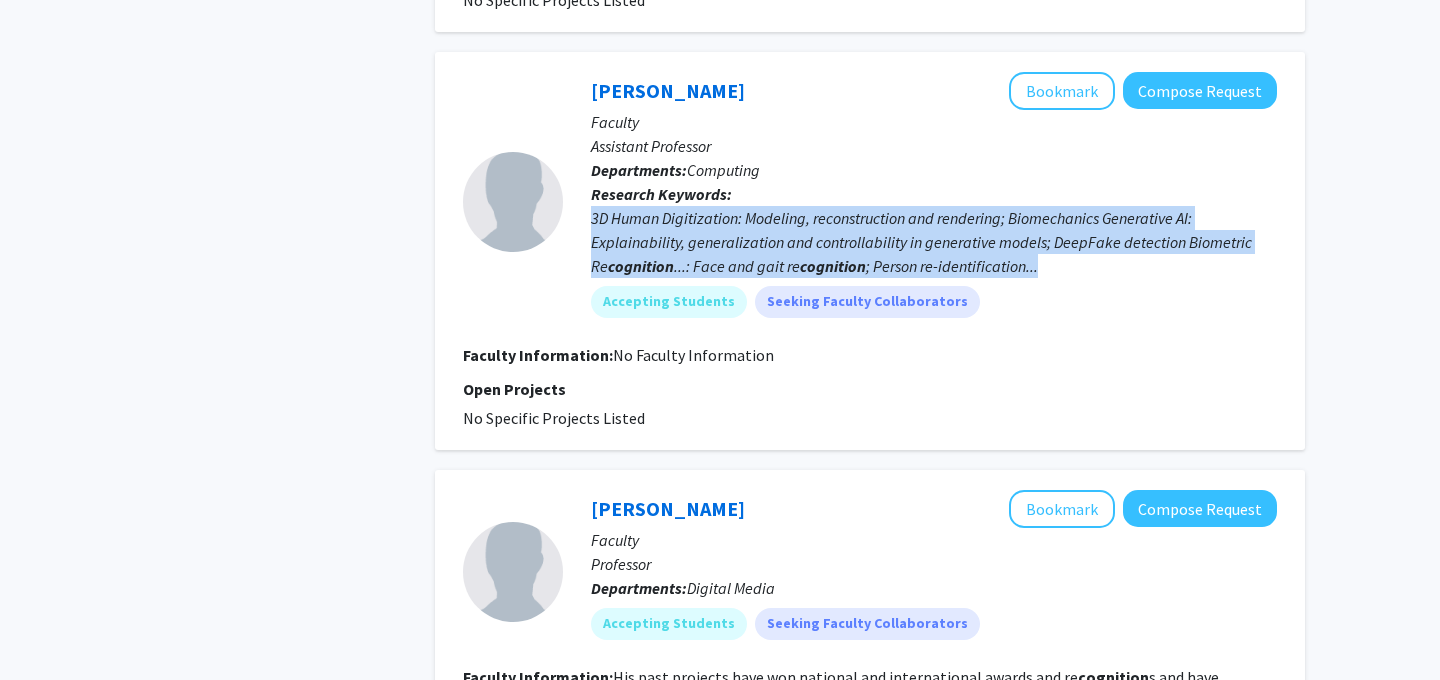 click on "3D Human Digitization: Modeling, reconstruction and rendering; Biomechanics
Generative AI: Explainability, generalization and controllability in generative models; DeepFake detection
Biometric Re cognition ...: Face and gait re cognition ; Person re-identification..." 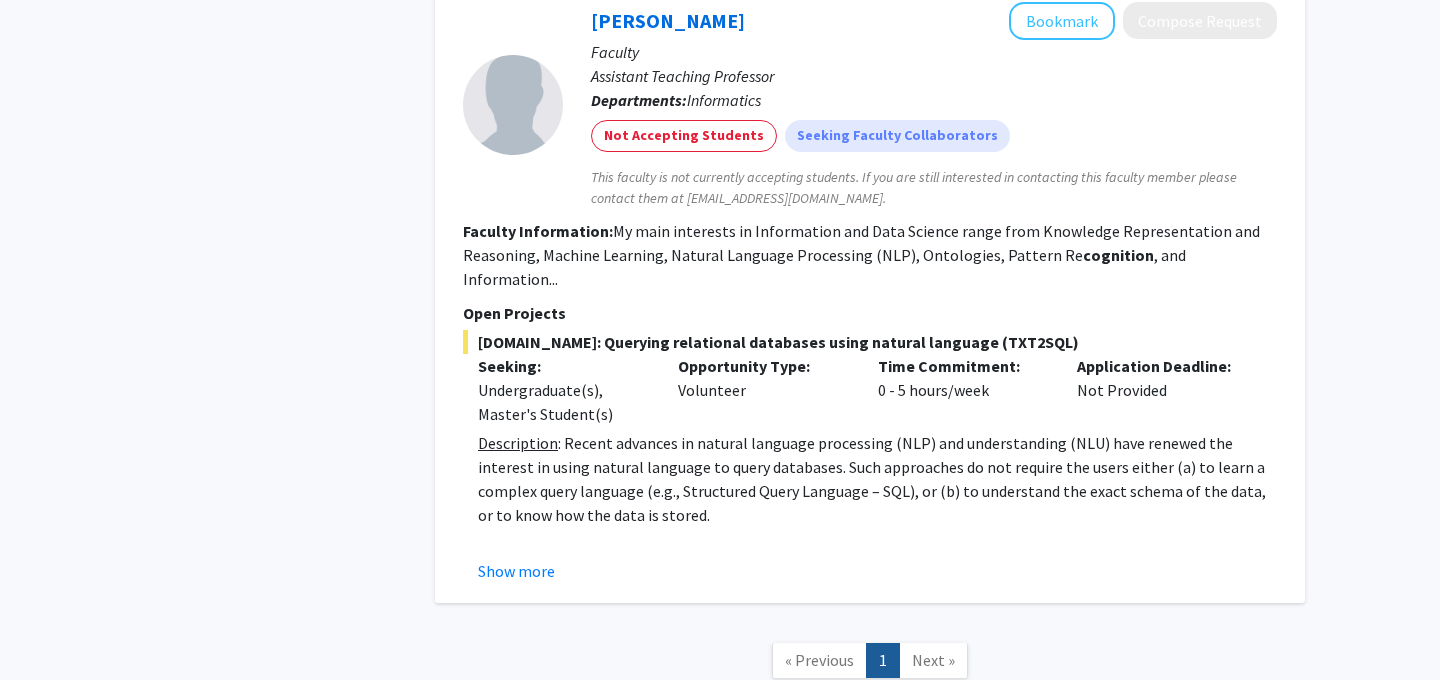 scroll, scrollTop: 4849, scrollLeft: 0, axis: vertical 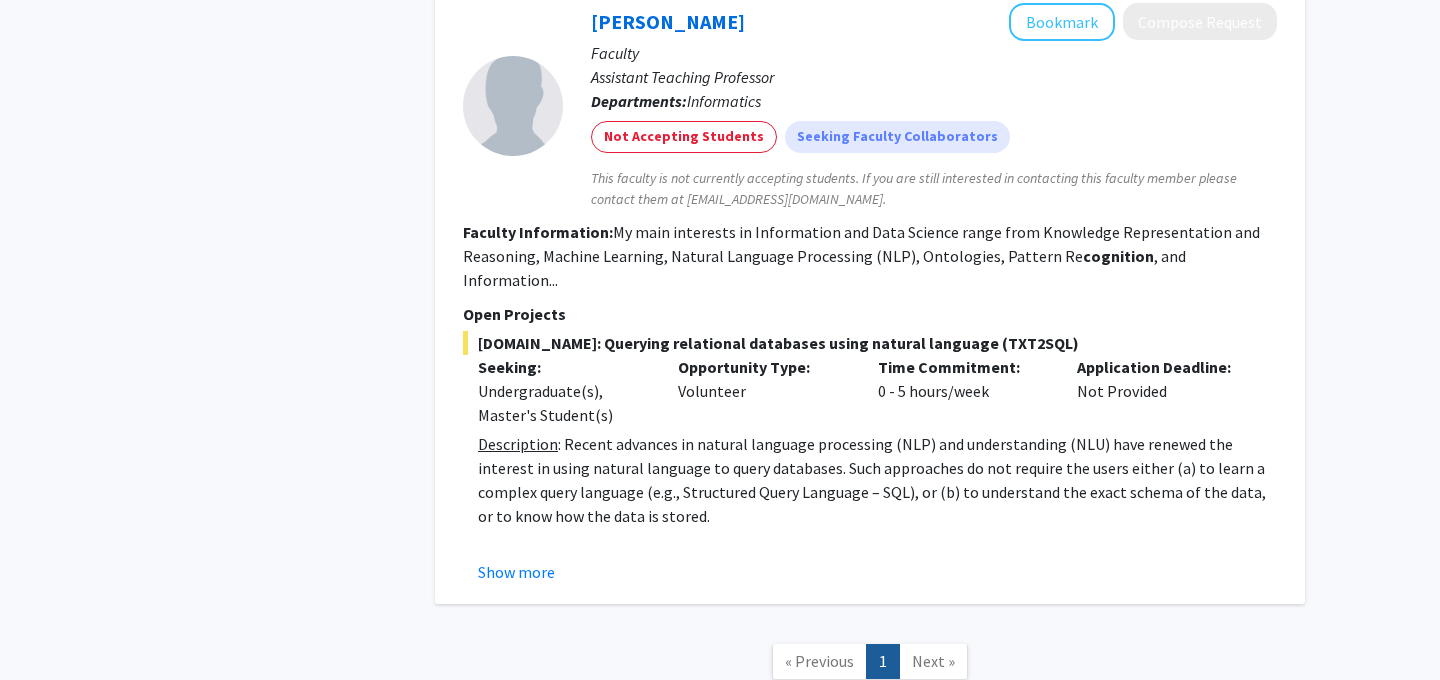click on "My main interests in Information and Data Science range from Knowledge Representation and Reasoning, Machine Learning, Natural Language Processing (NLP), Ontologies, Pattern Re cognition , and Information..." 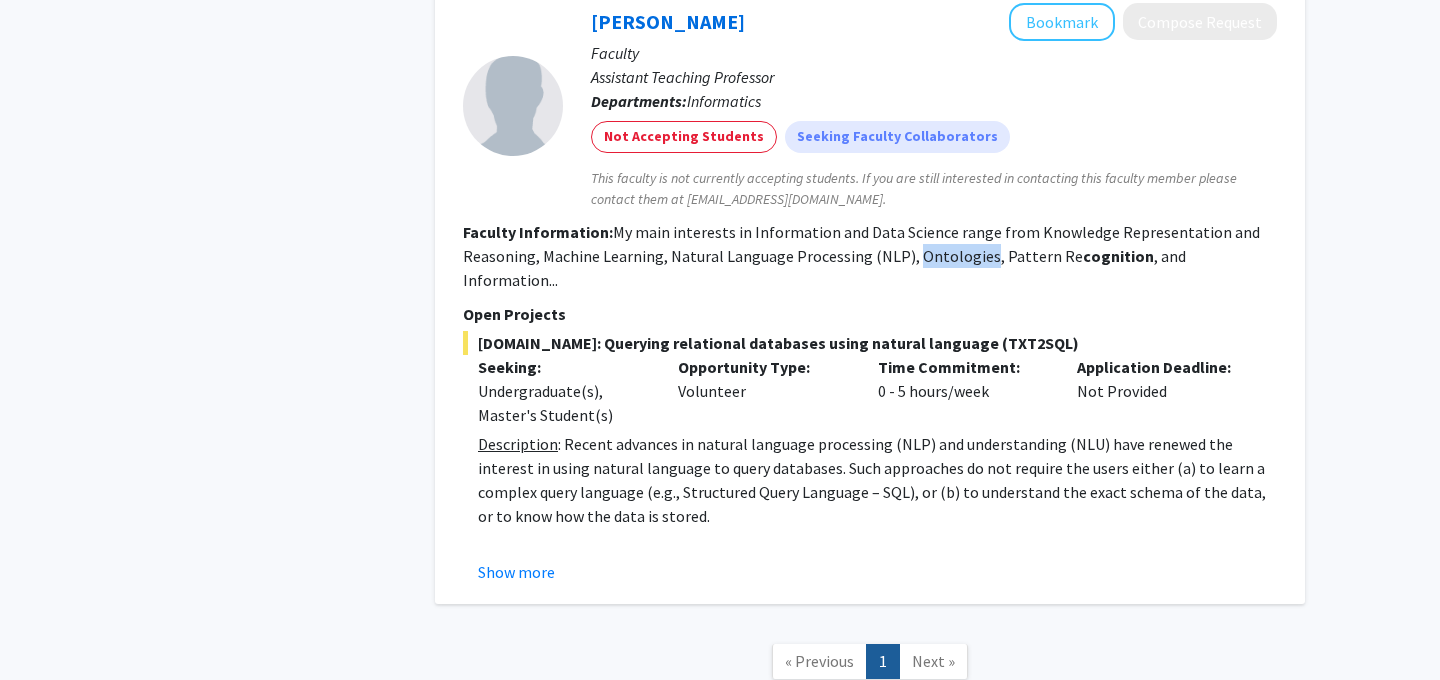 click on "My main interests in Information and Data Science range from Knowledge Representation and Reasoning, Machine Learning, Natural Language Processing (NLP), Ontologies, Pattern Re cognition , and Information..." 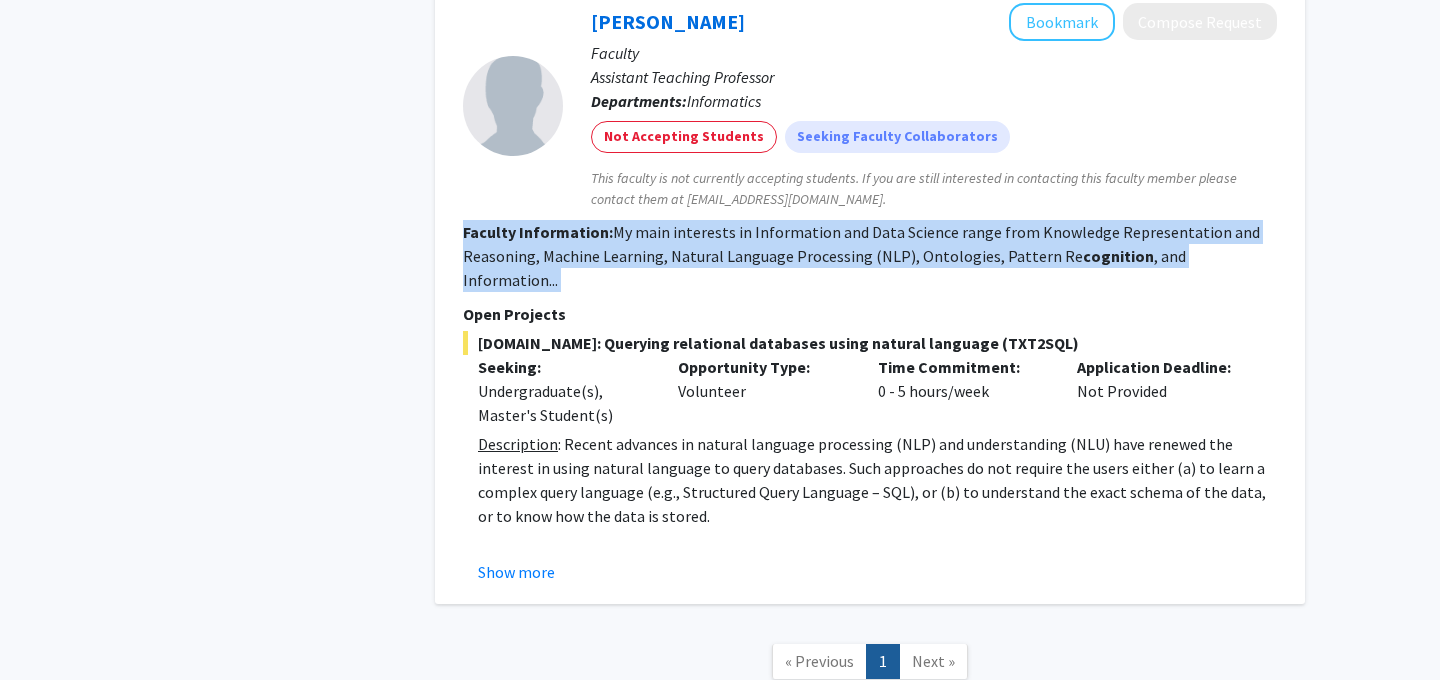 click on "My main interests in Information and Data Science range from Knowledge Representation and Reasoning, Machine Learning, Natural Language Processing (NLP), Ontologies, Pattern Re cognition , and Information..." 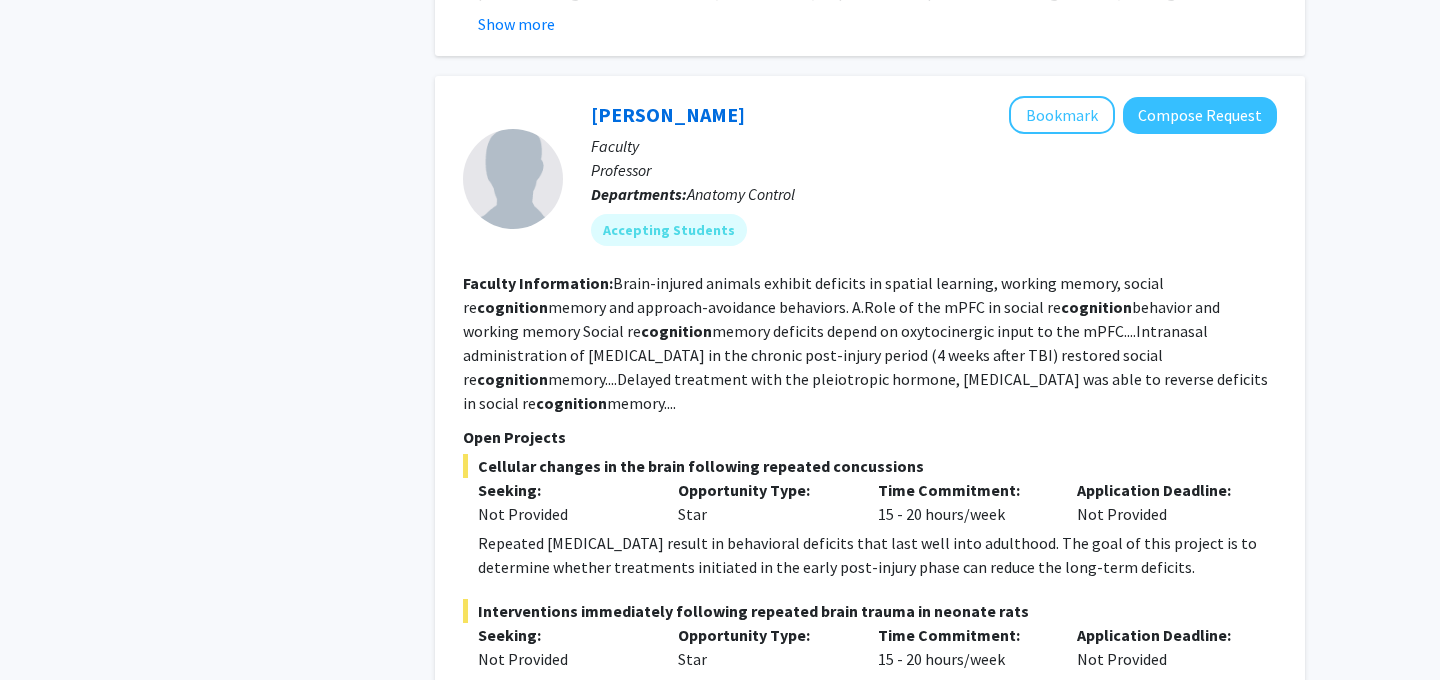 scroll, scrollTop: 0, scrollLeft: 0, axis: both 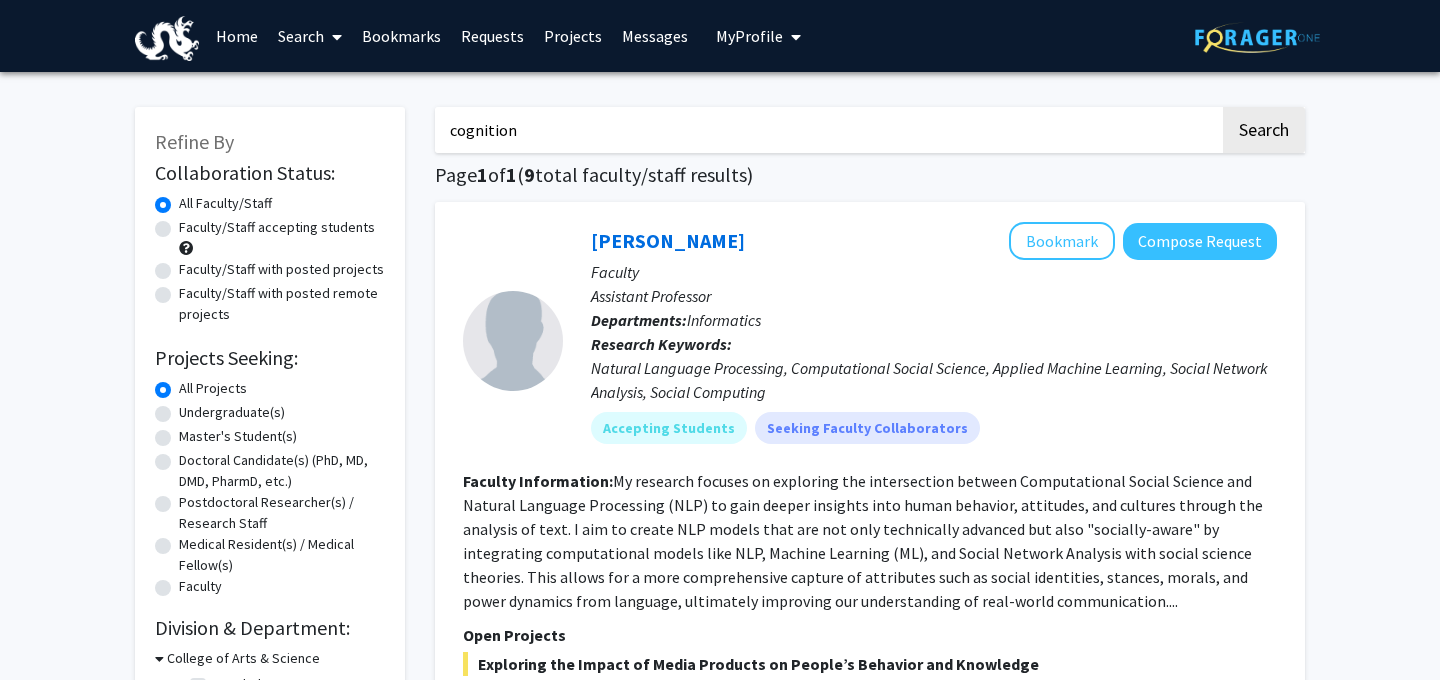 click on "cognition" at bounding box center (827, 130) 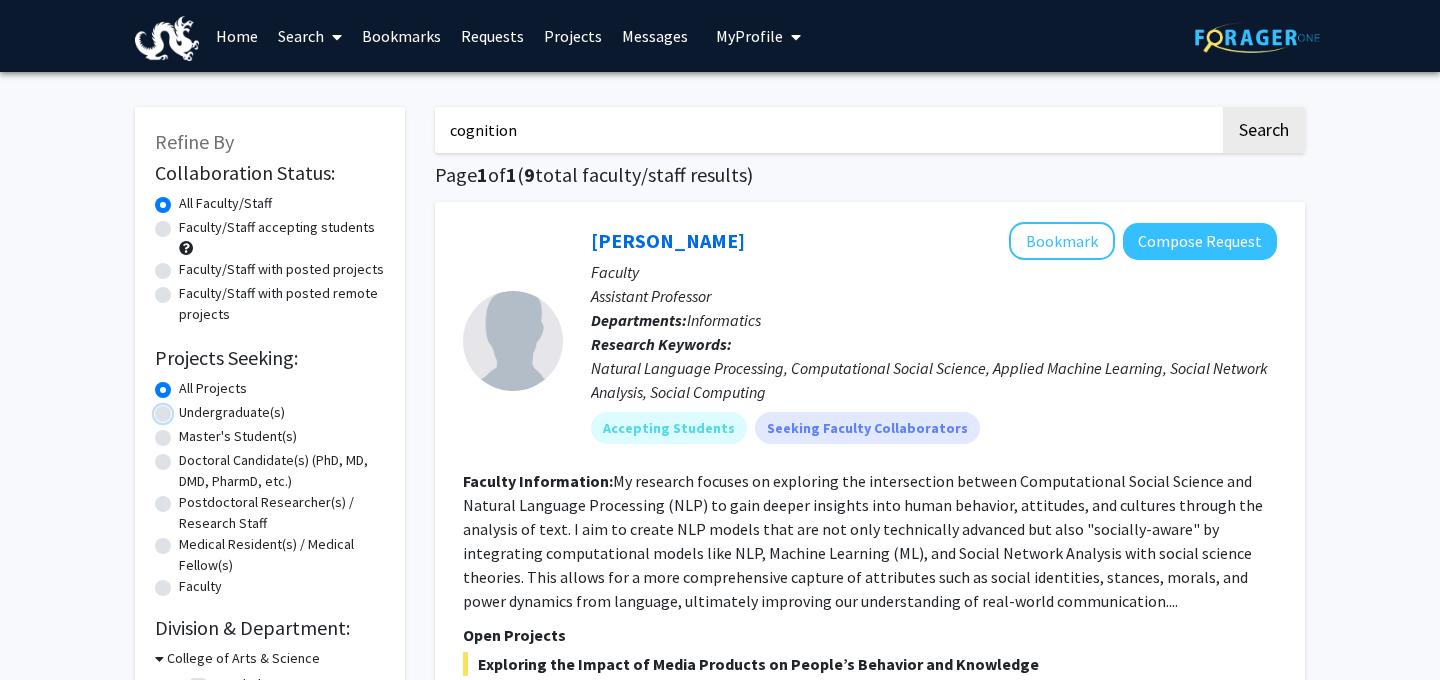 click on "Undergraduate(s)" at bounding box center [185, 408] 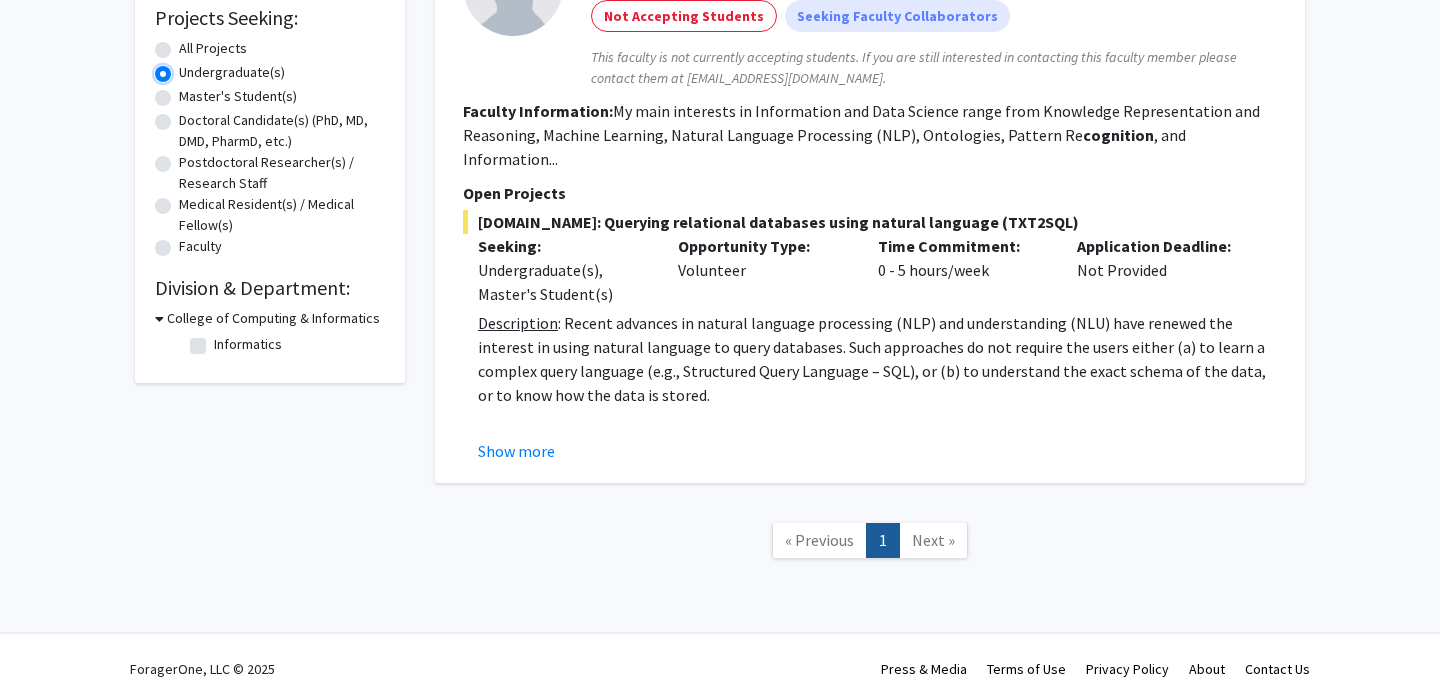scroll, scrollTop: 0, scrollLeft: 0, axis: both 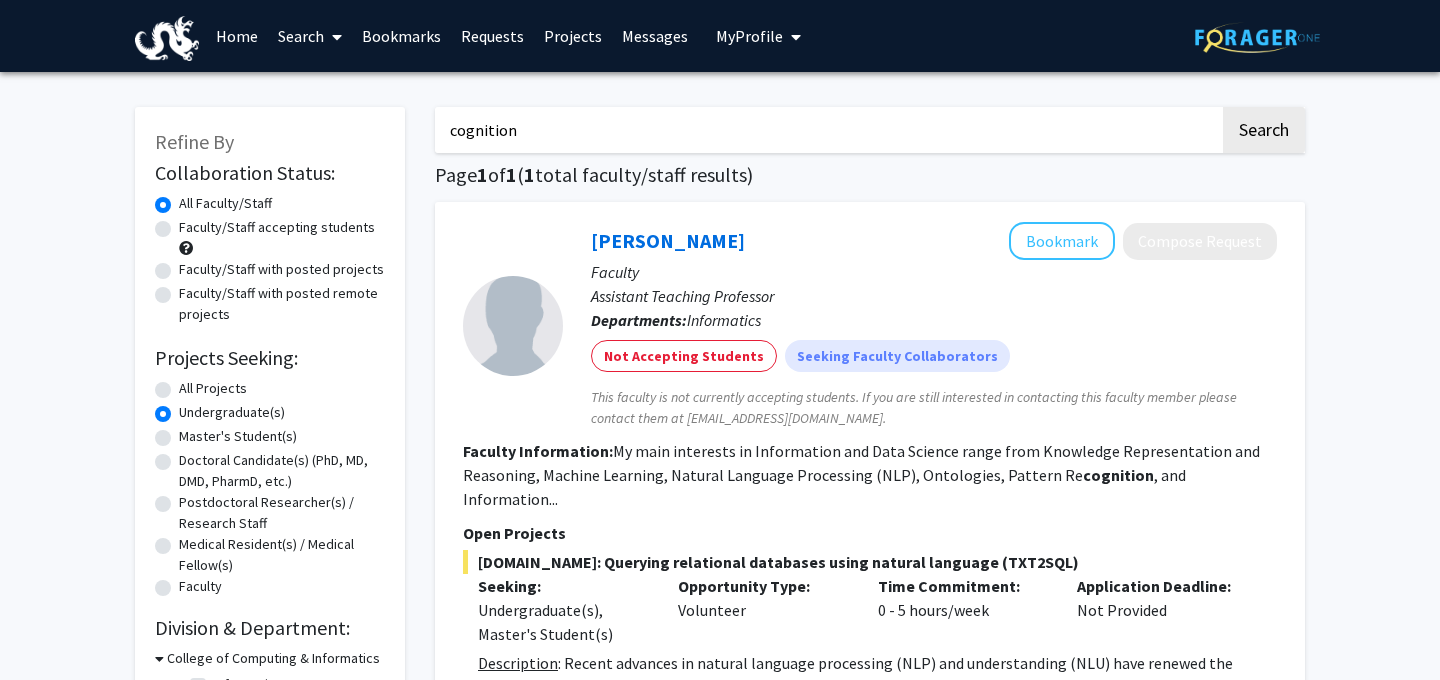click on "cognition" at bounding box center (827, 130) 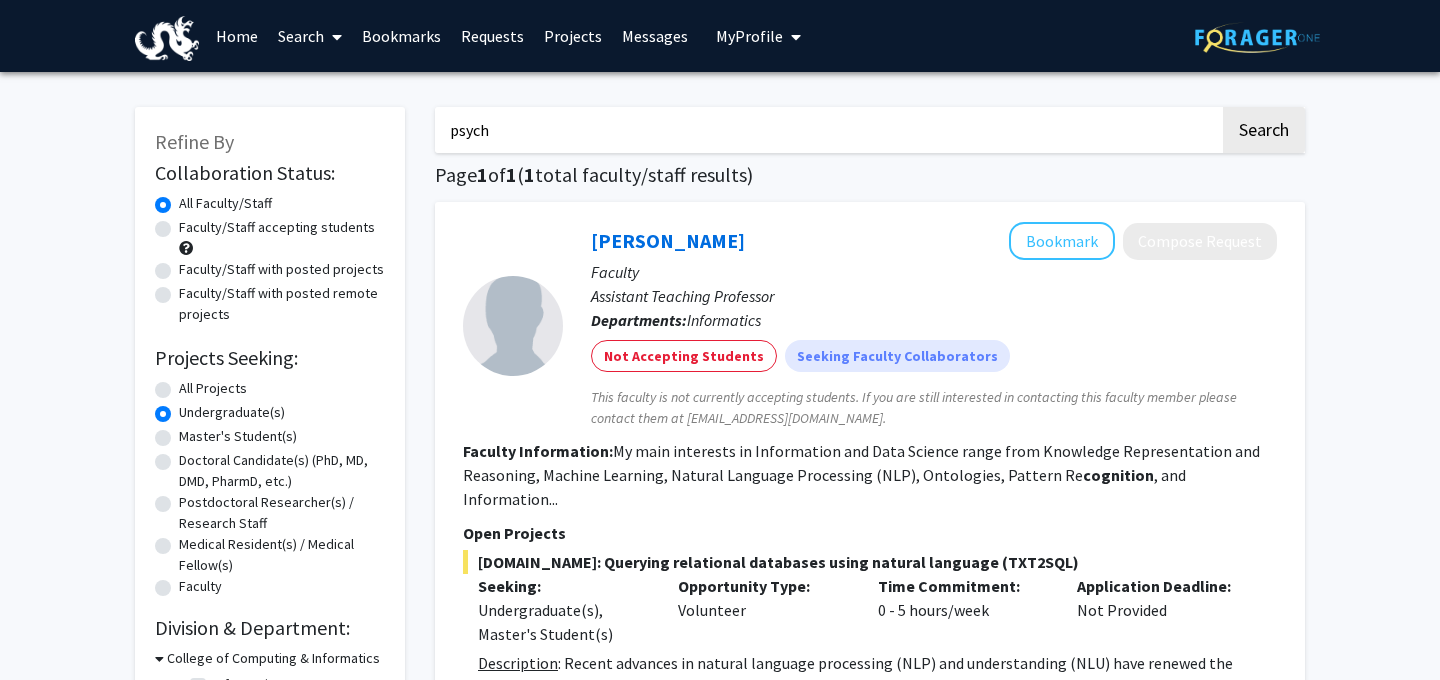 type on "psych" 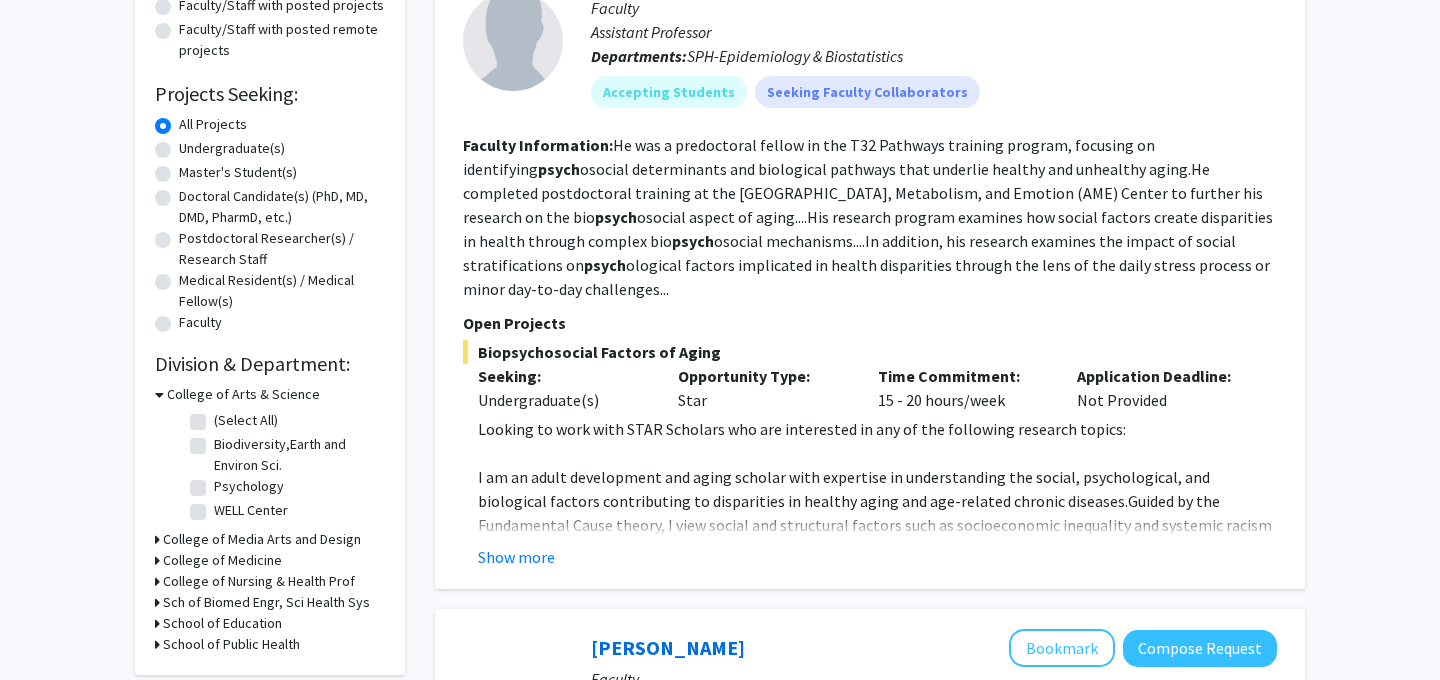 scroll, scrollTop: 0, scrollLeft: 0, axis: both 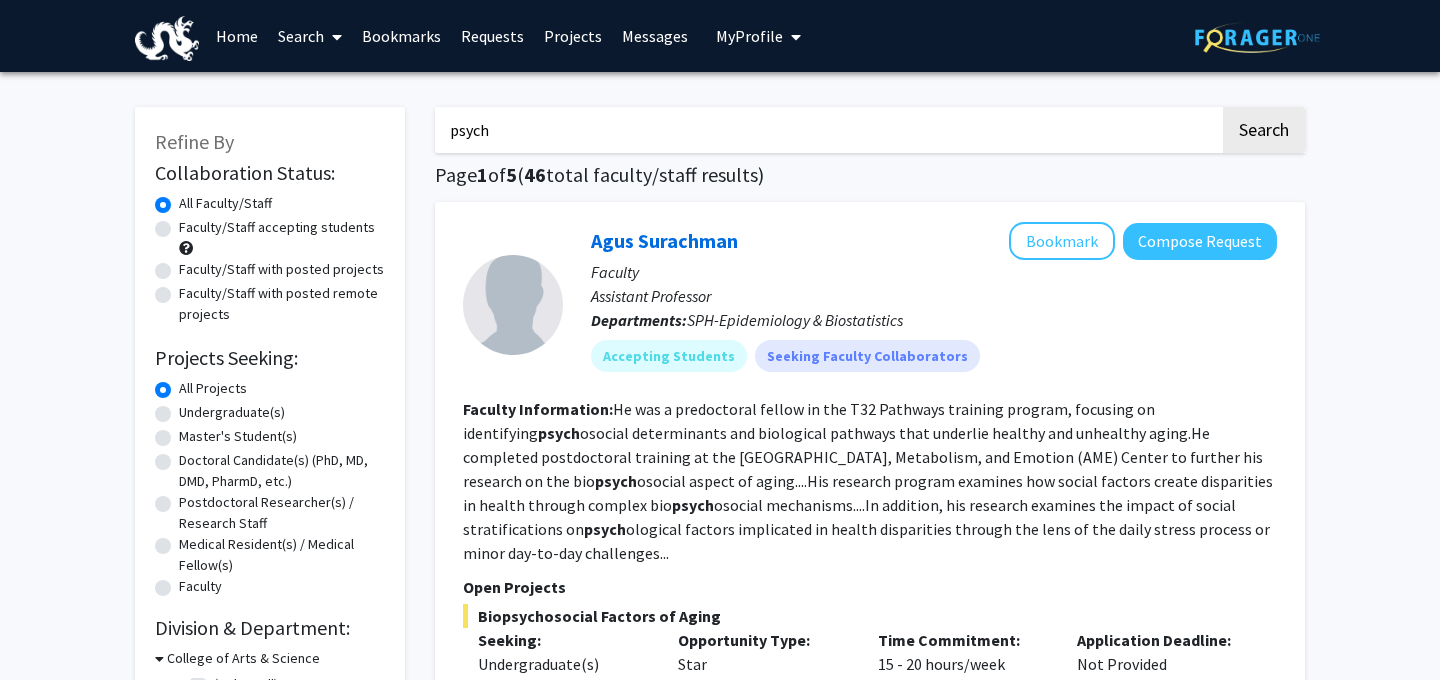 click on "psych" at bounding box center [827, 130] 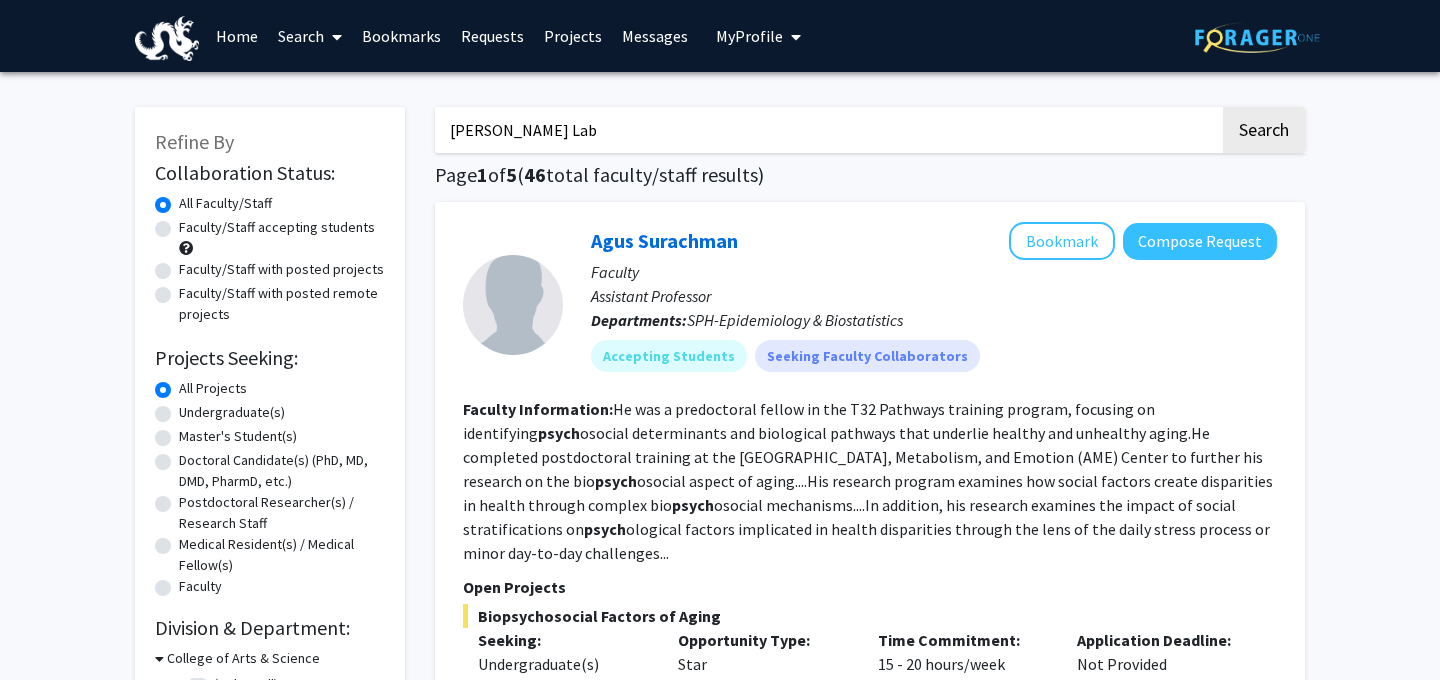 click on "[PERSON_NAME] Lab" at bounding box center (827, 130) 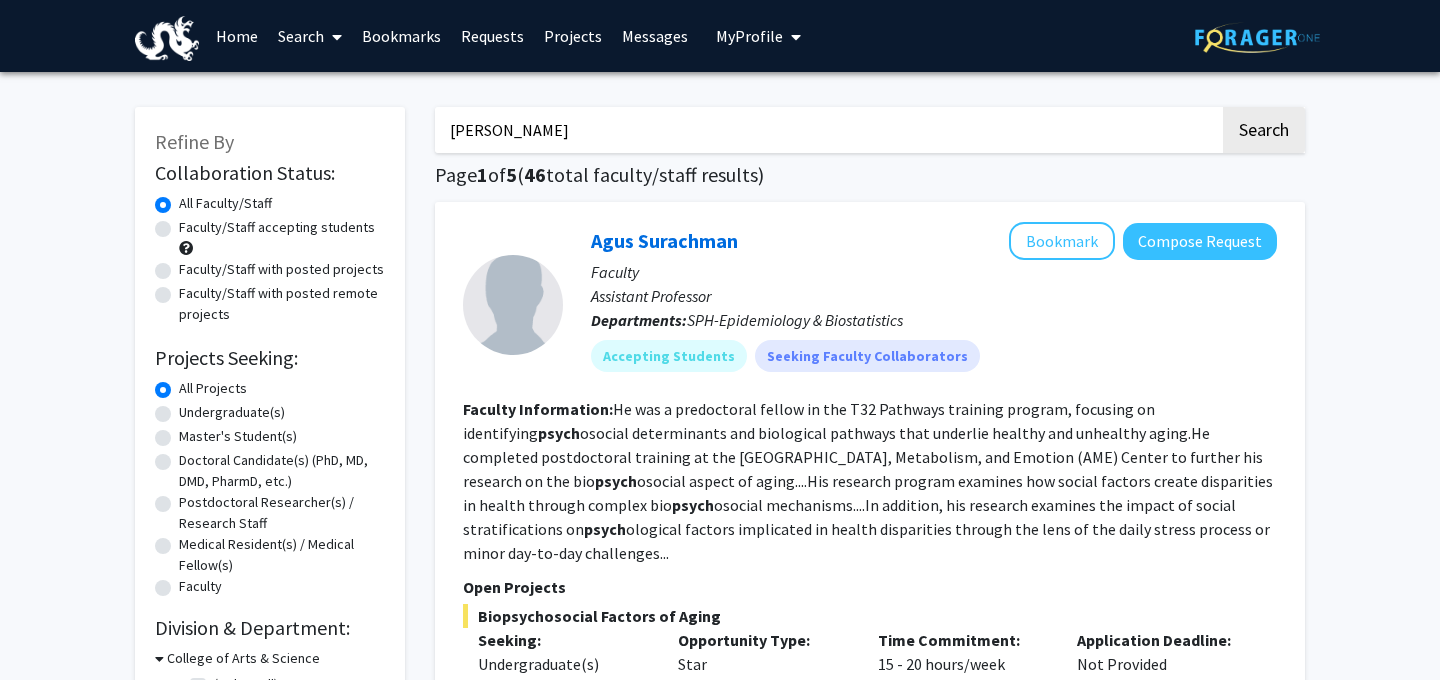 click on "Search" 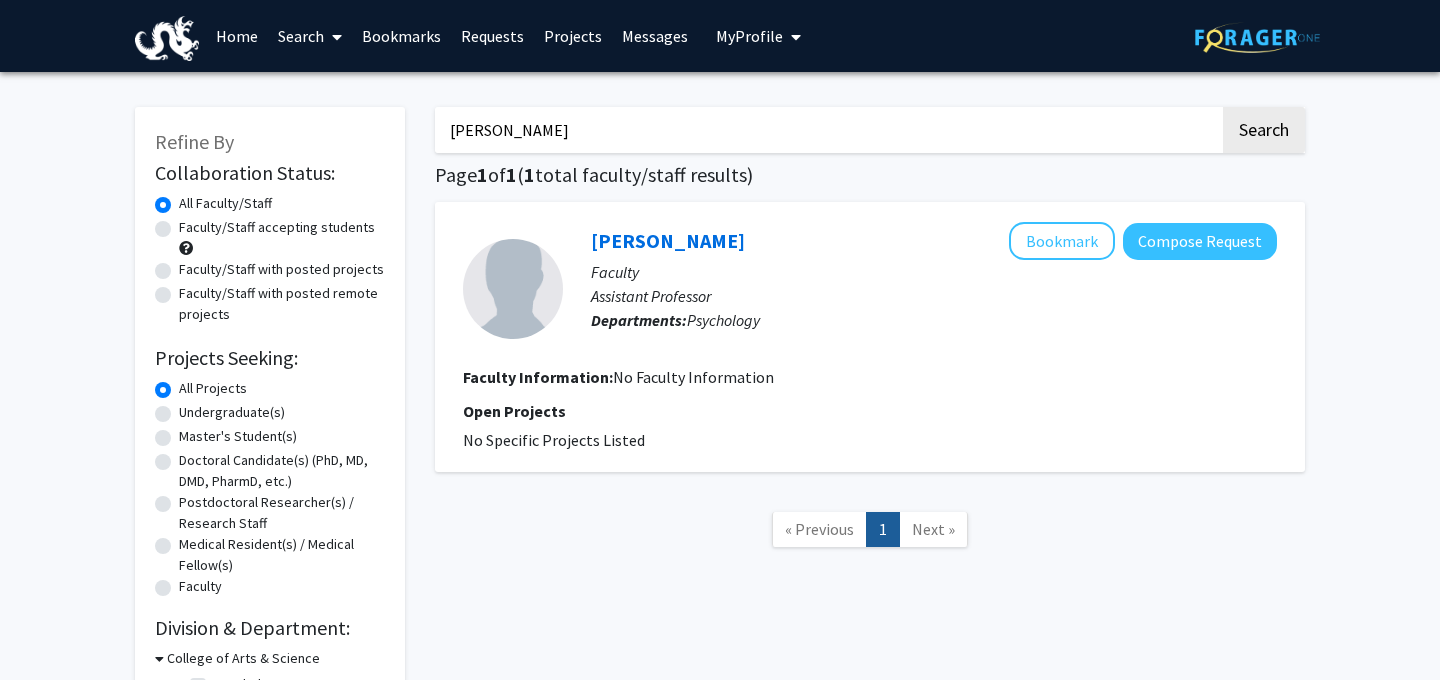 click on "[PERSON_NAME]" at bounding box center (827, 130) 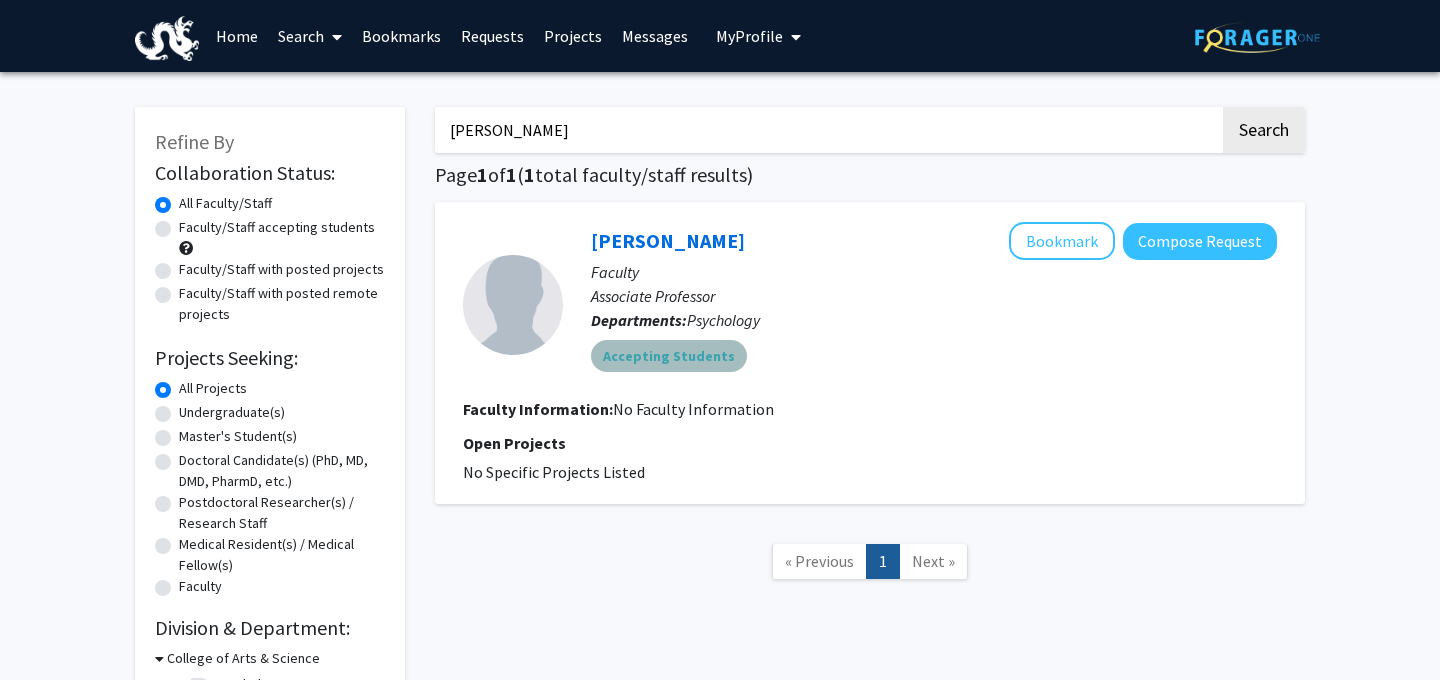 click on "Accepting Students" at bounding box center [669, 356] 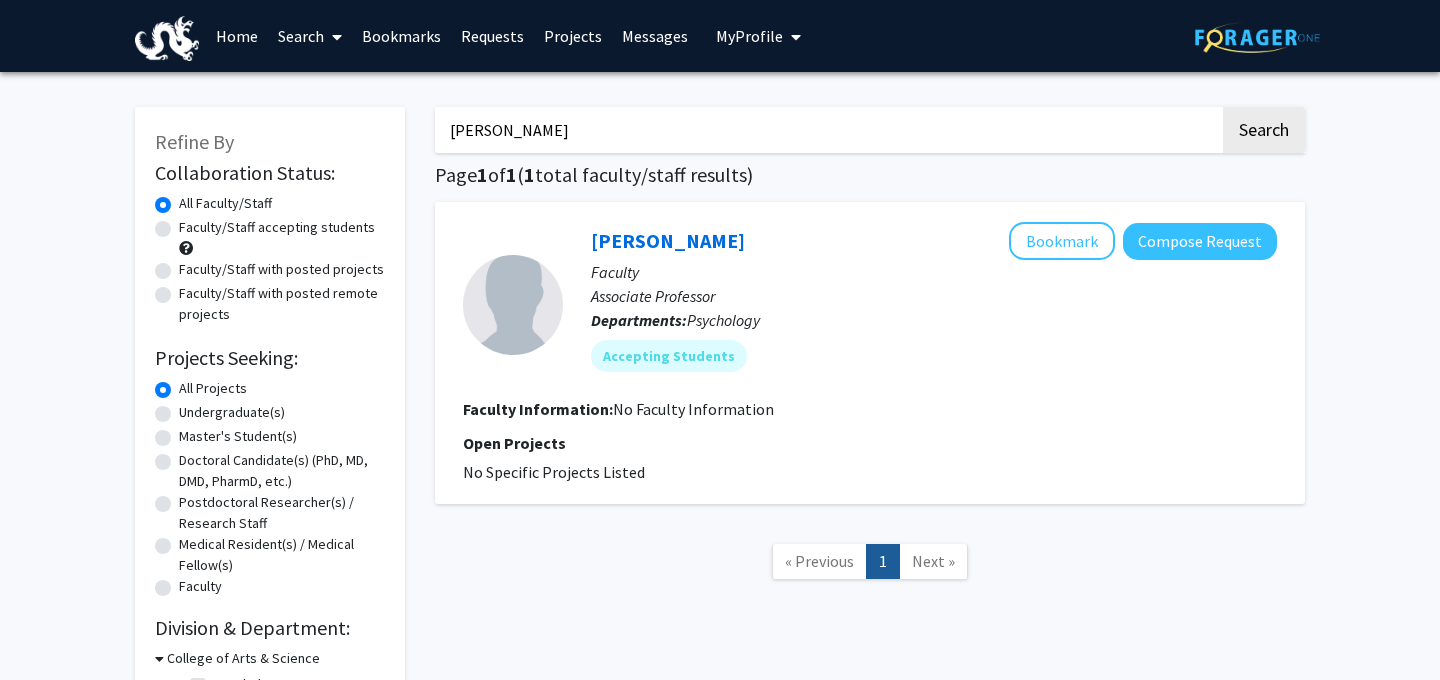 click on "Next »" 